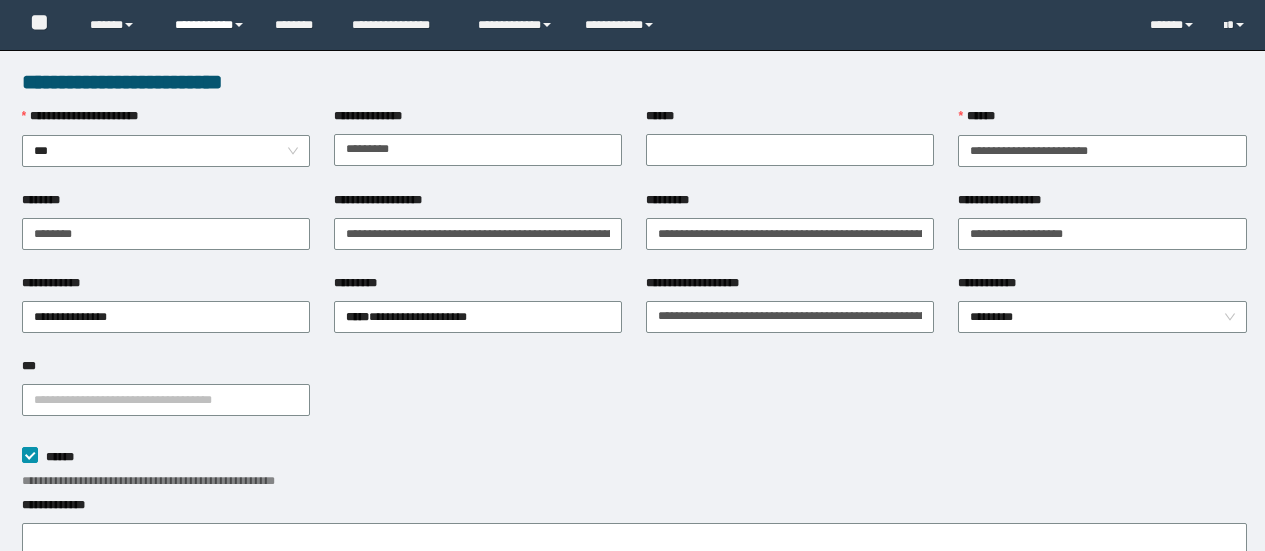 scroll, scrollTop: 0, scrollLeft: 0, axis: both 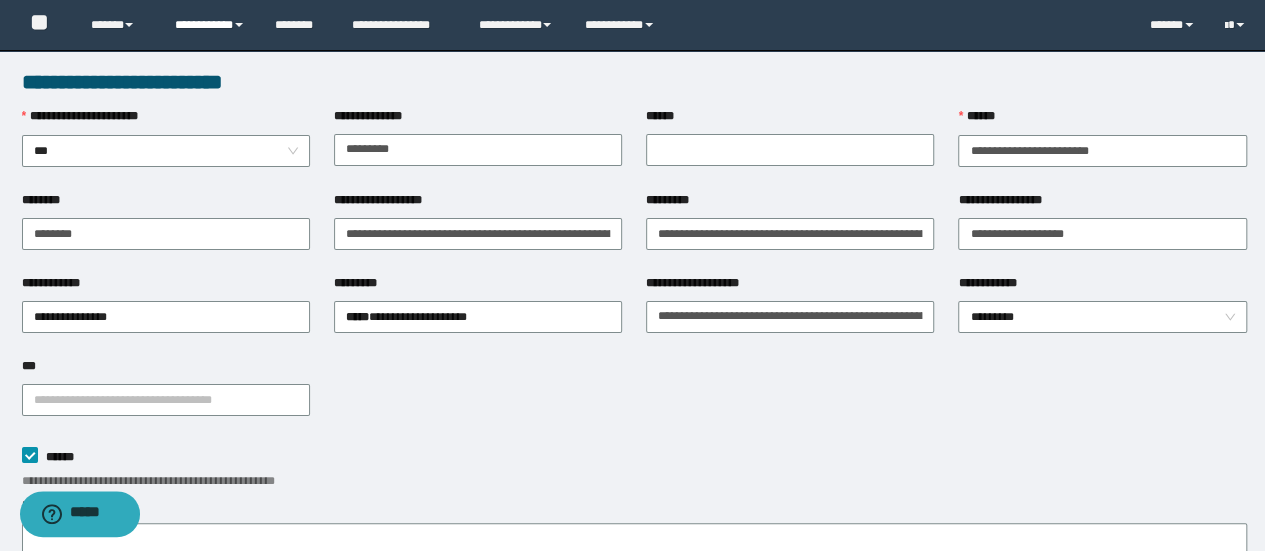 click on "**********" at bounding box center (210, 25) 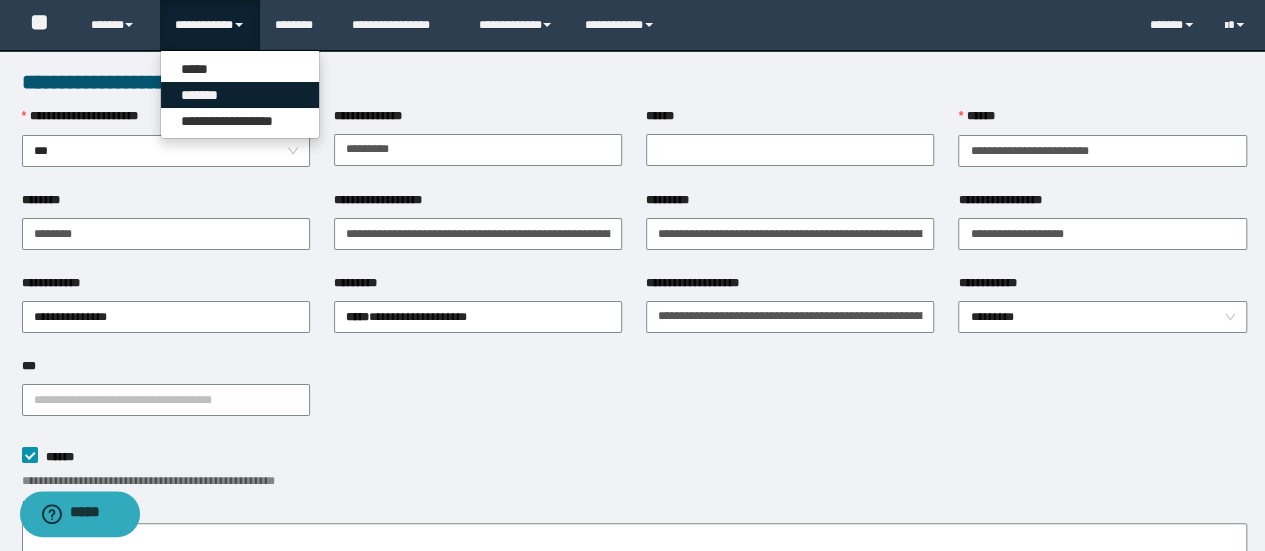 click on "*******" at bounding box center [240, 95] 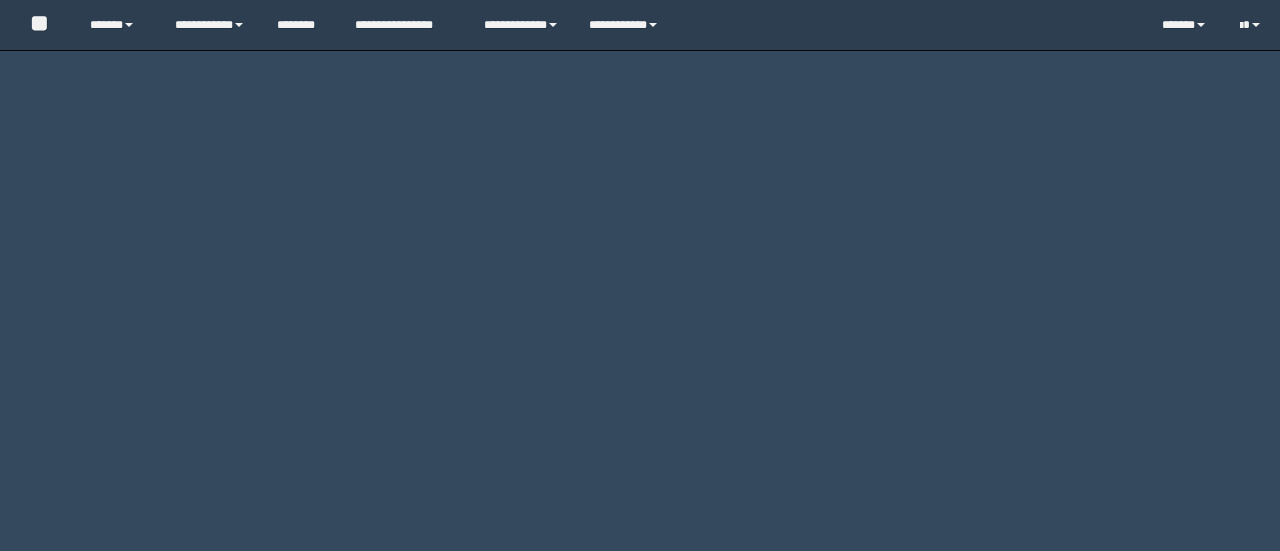 scroll, scrollTop: 0, scrollLeft: 0, axis: both 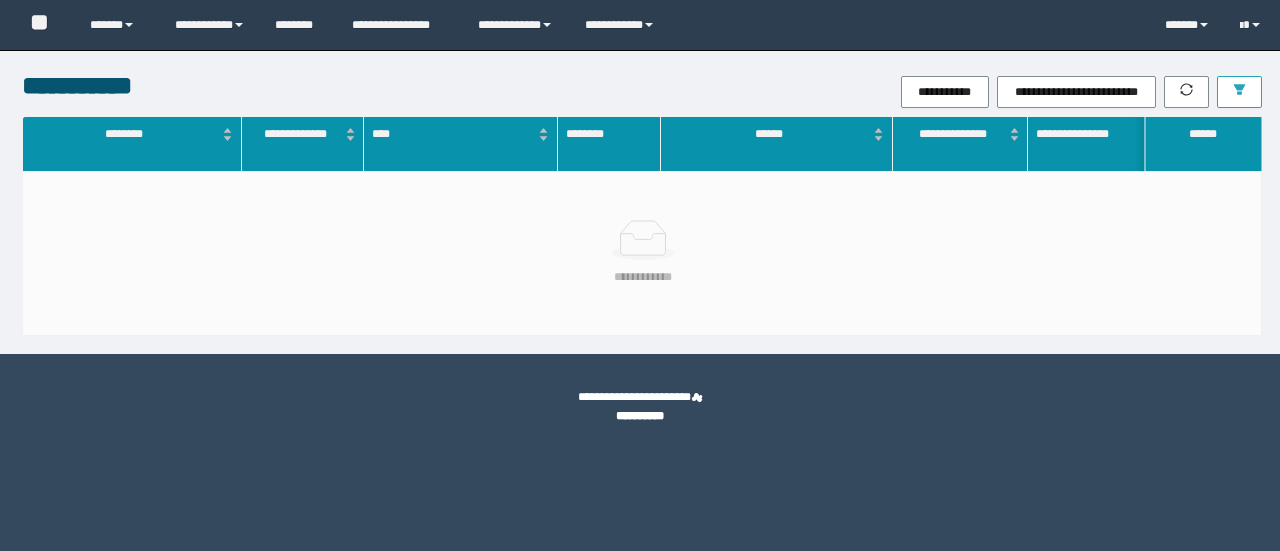 click at bounding box center (1239, 91) 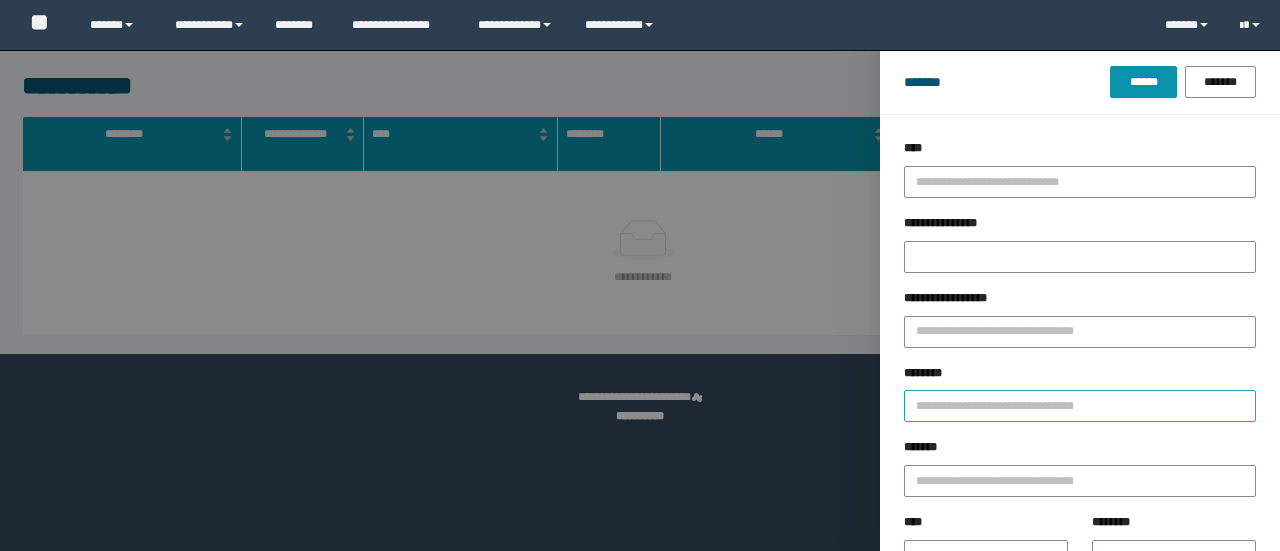 scroll, scrollTop: 0, scrollLeft: 0, axis: both 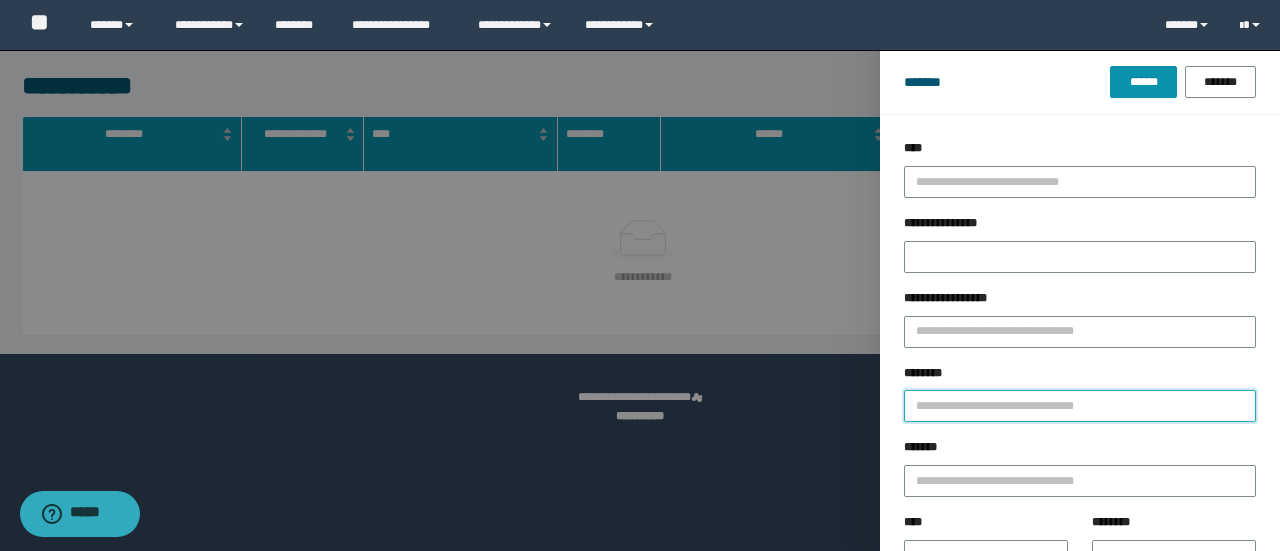 click on "********" at bounding box center (1080, 406) 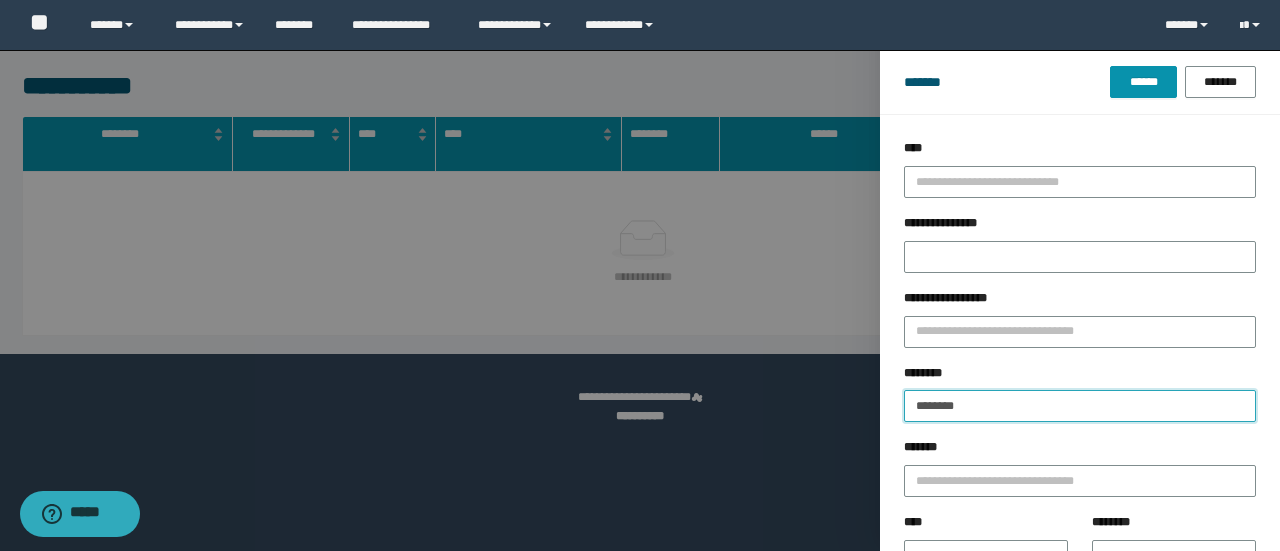 type on "********" 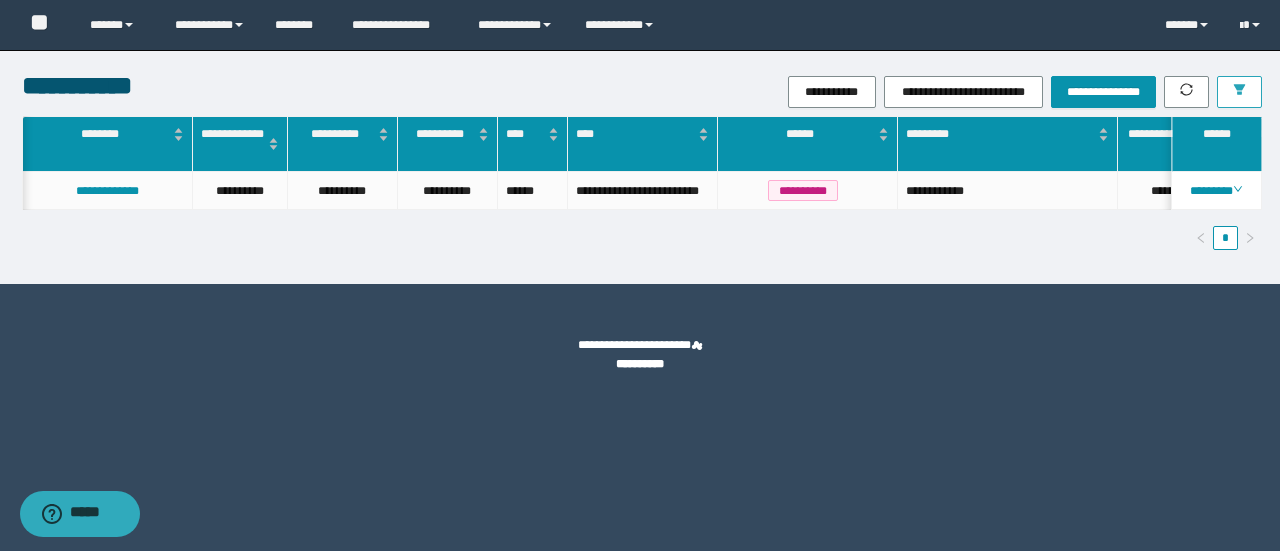 scroll, scrollTop: 0, scrollLeft: 309, axis: horizontal 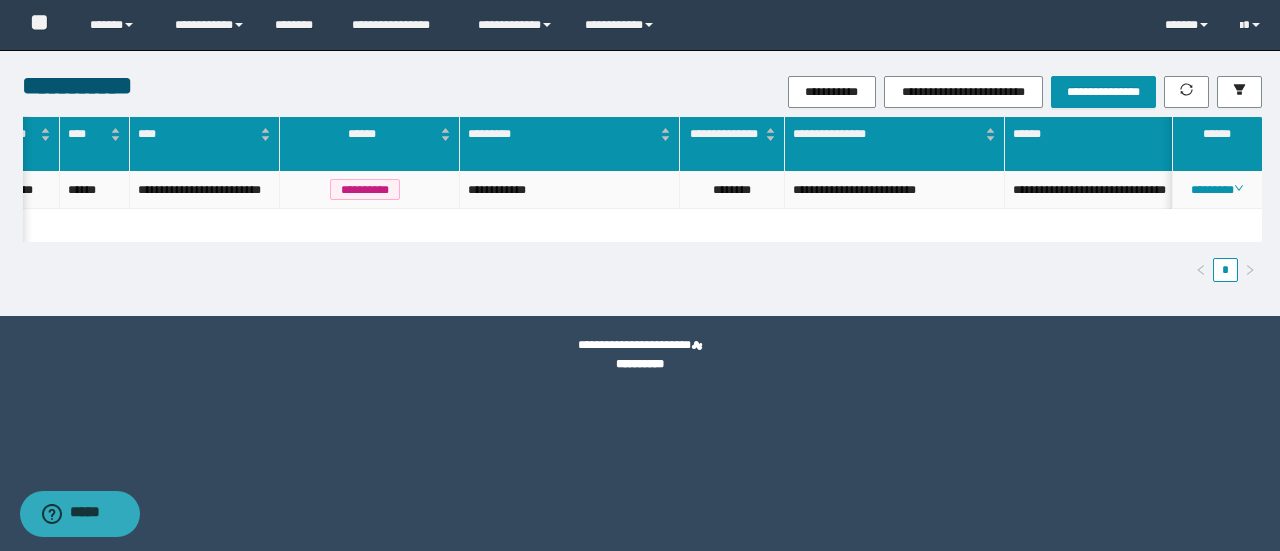 click on "********" at bounding box center [732, 190] 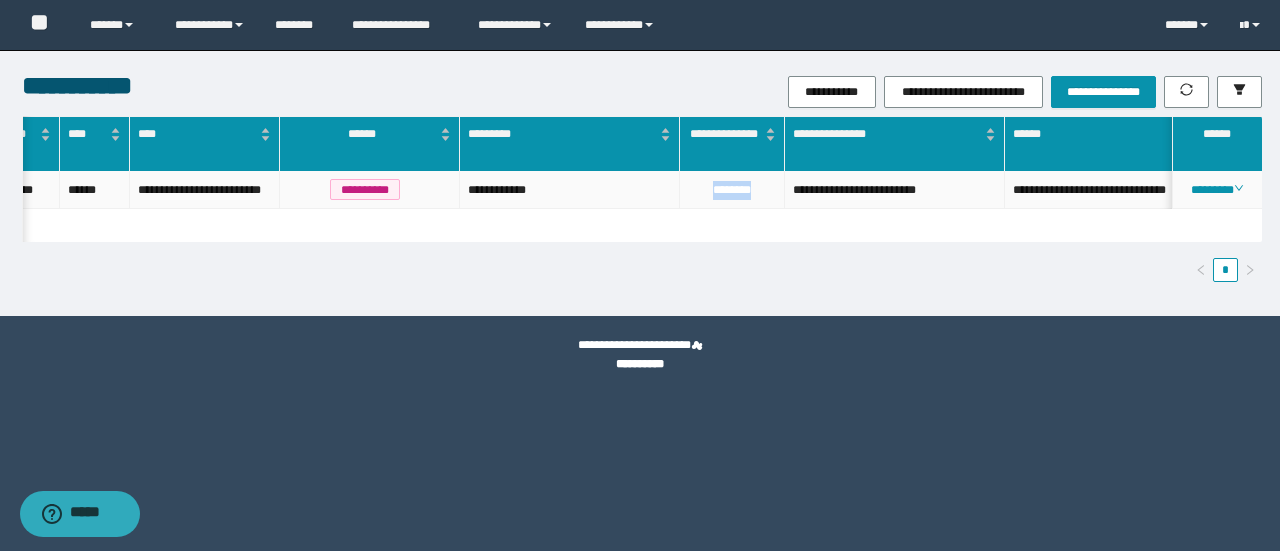 click on "********" at bounding box center (732, 190) 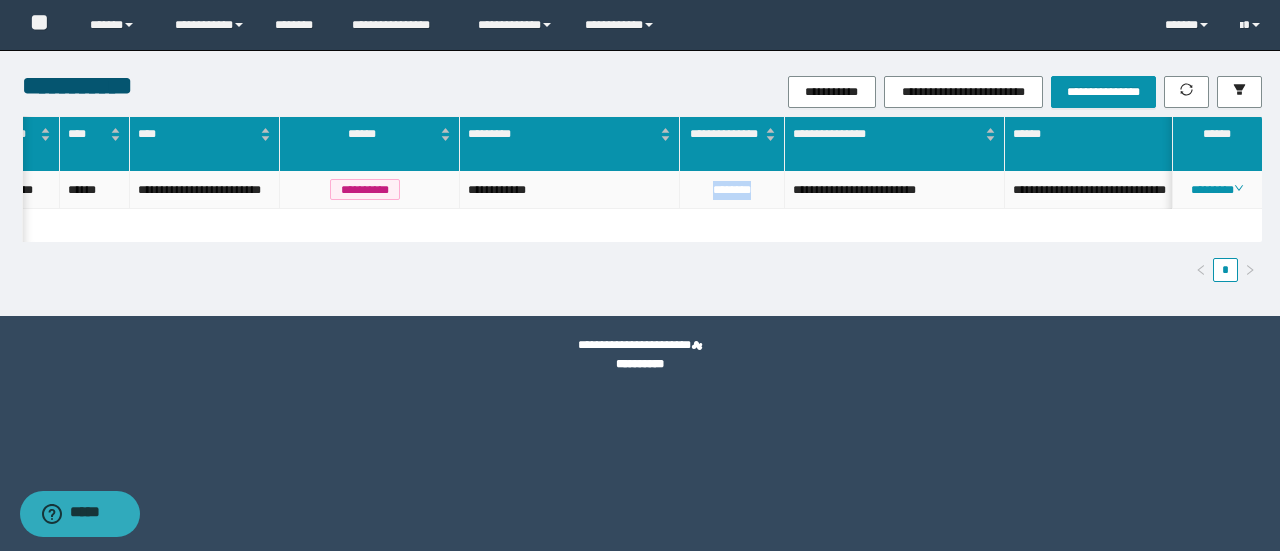 copy on "********" 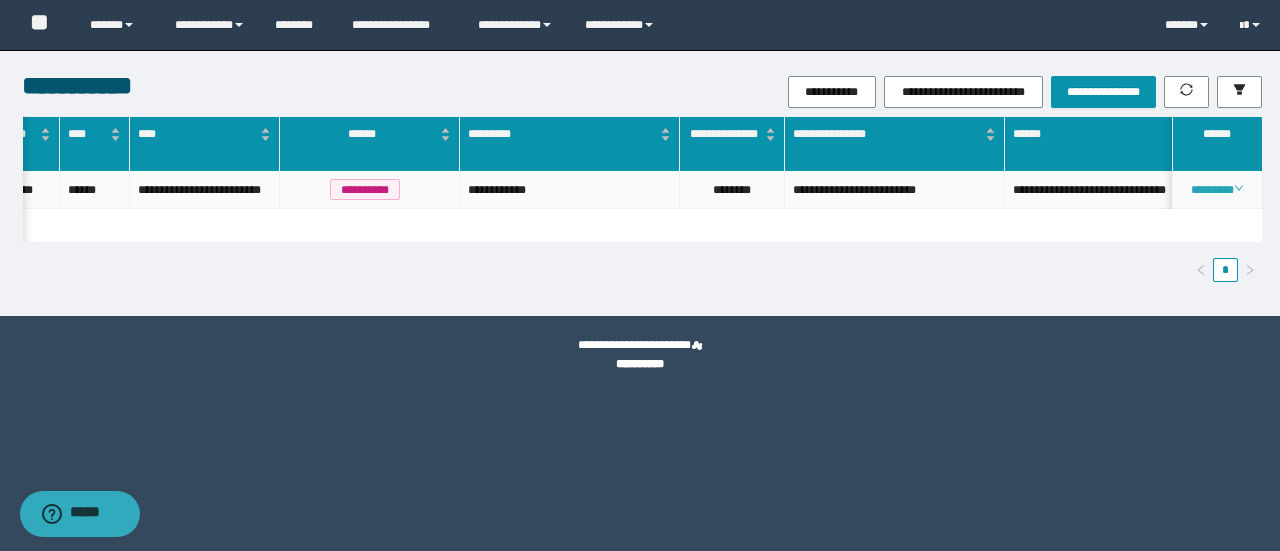 click on "********" at bounding box center [1216, 190] 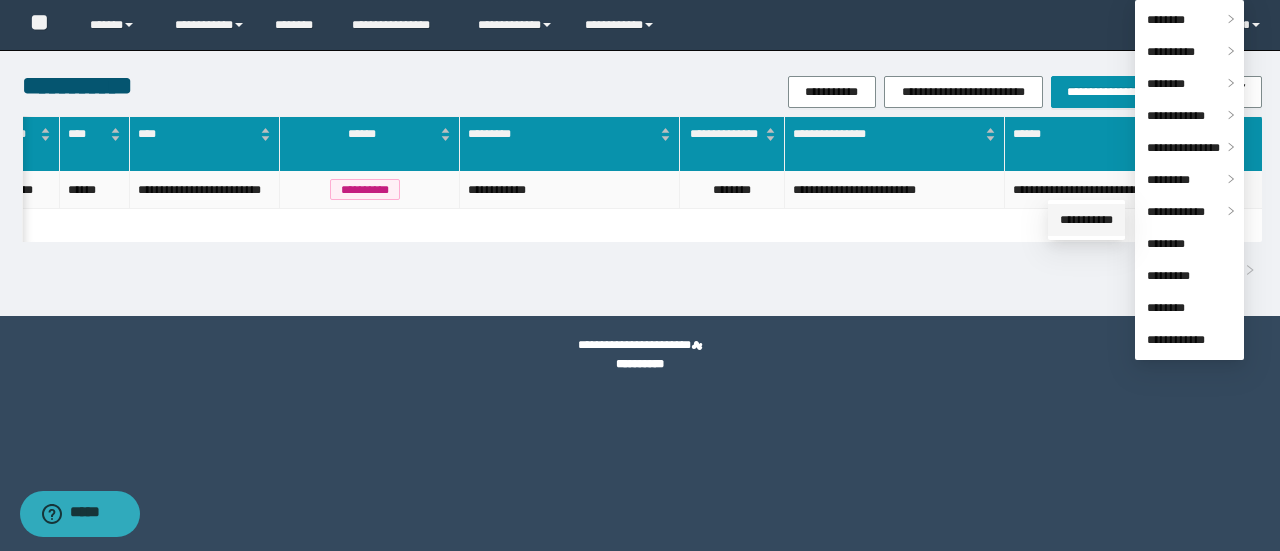 click on "**********" at bounding box center [1086, 220] 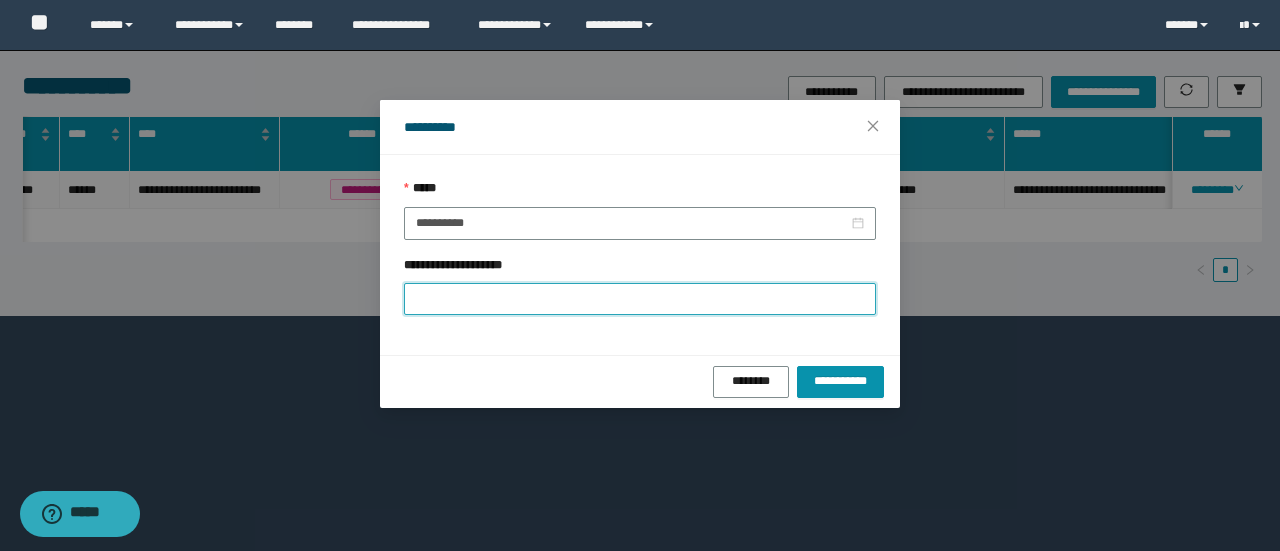 click on "**********" at bounding box center (640, 299) 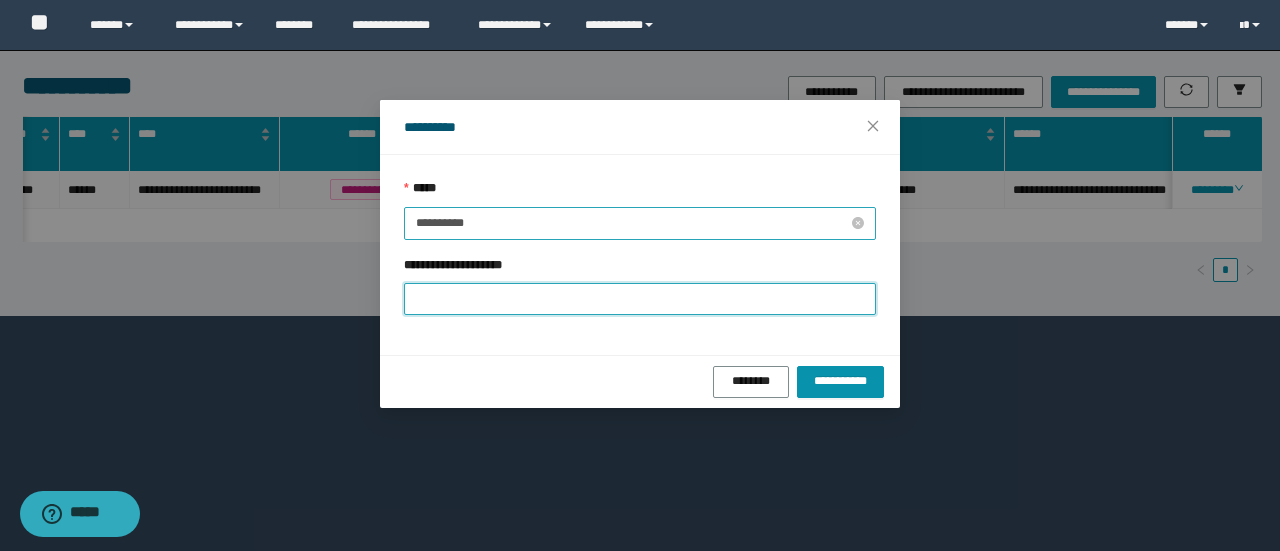 paste on "*******" 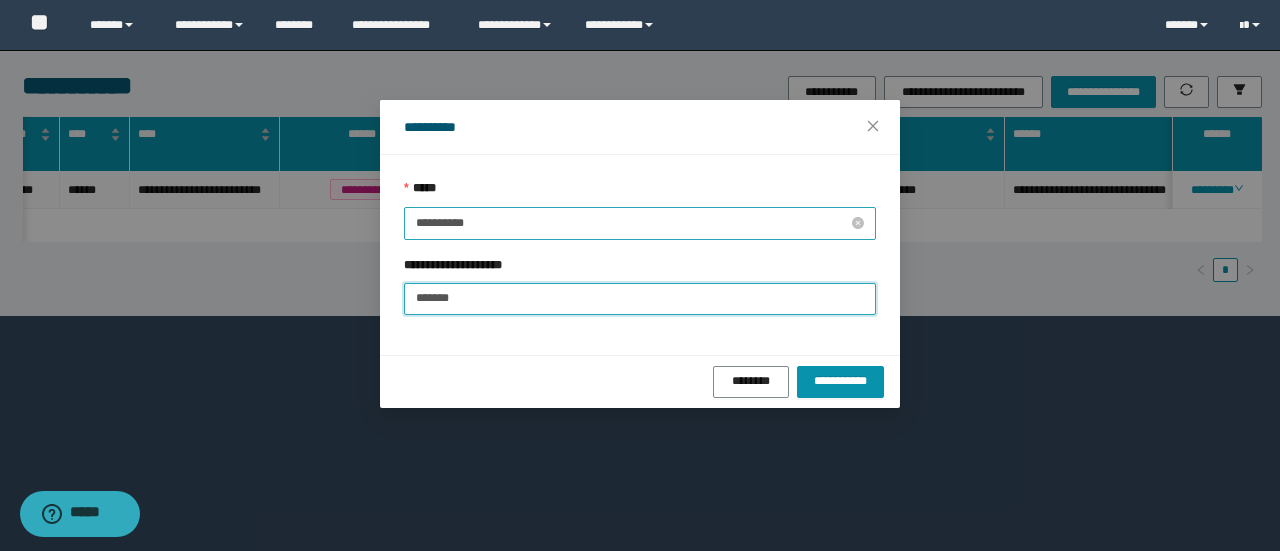 type on "*******" 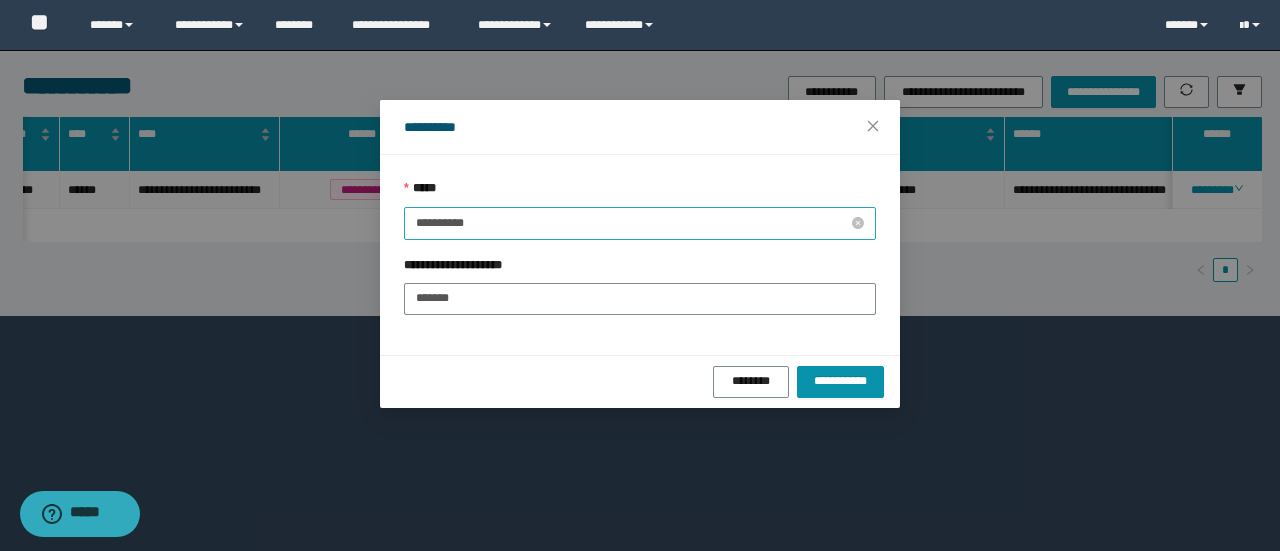 click on "**********" at bounding box center (632, 223) 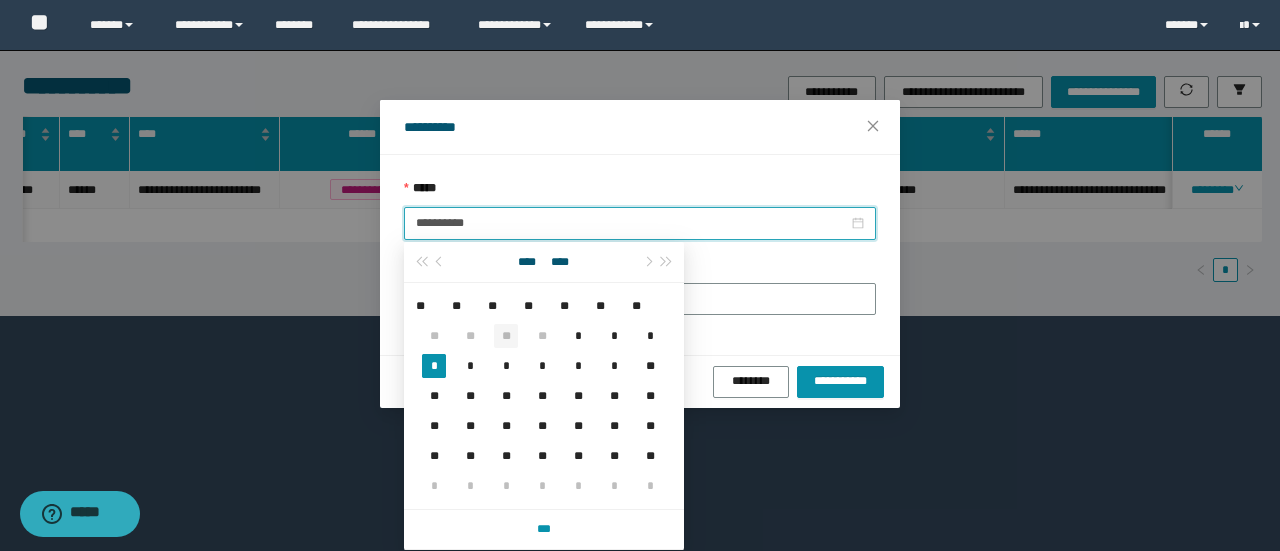 type on "**********" 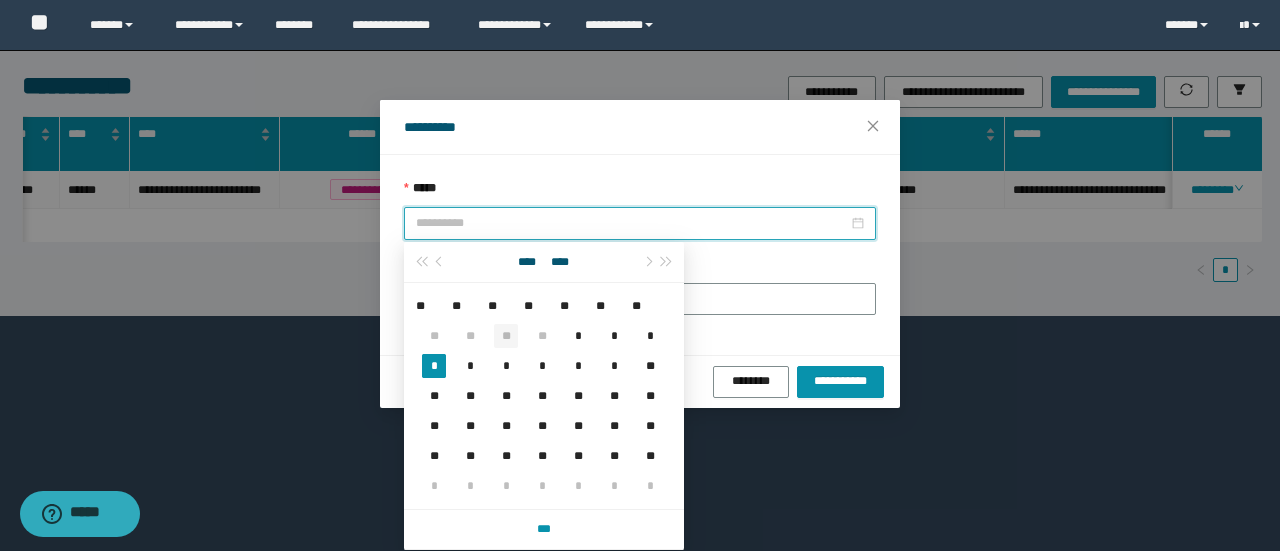 click on "**" at bounding box center [506, 336] 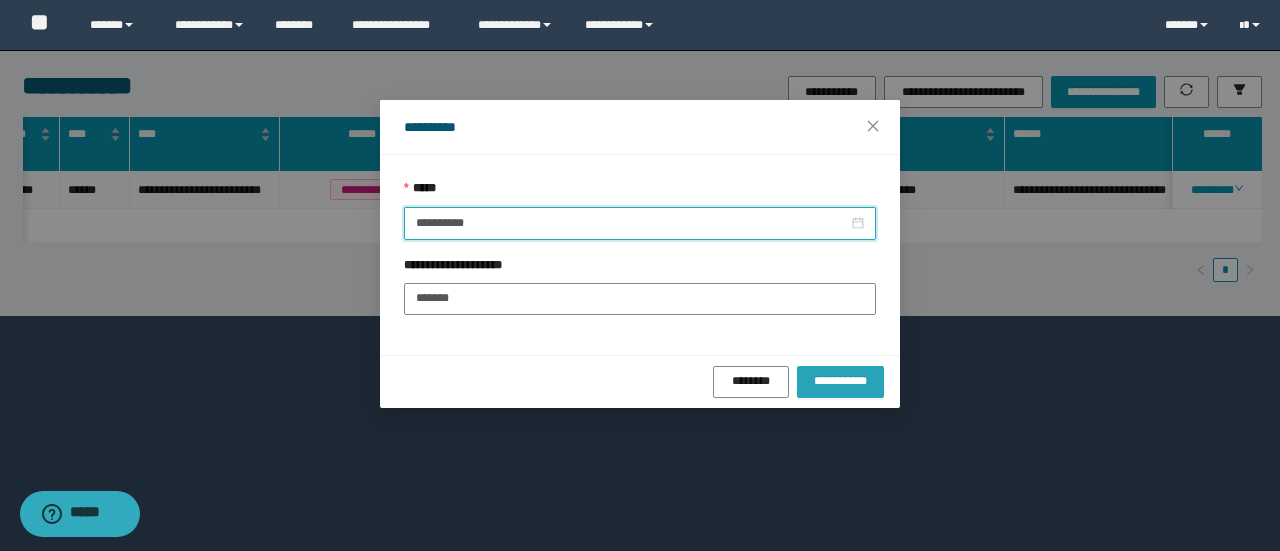 click on "**********" at bounding box center [840, 381] 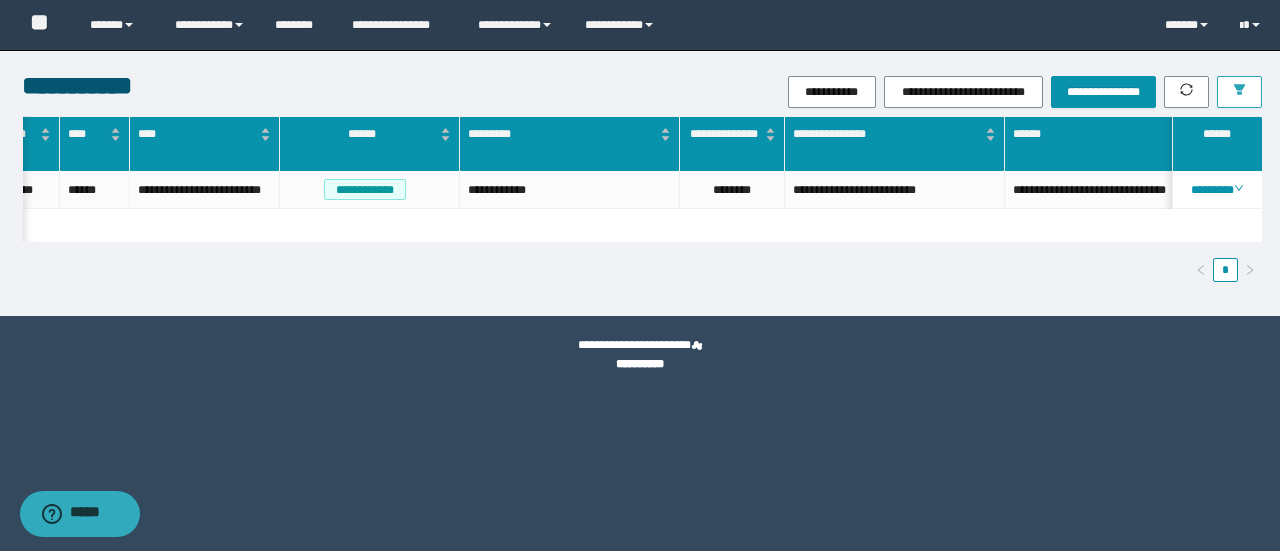 click at bounding box center [1239, 92] 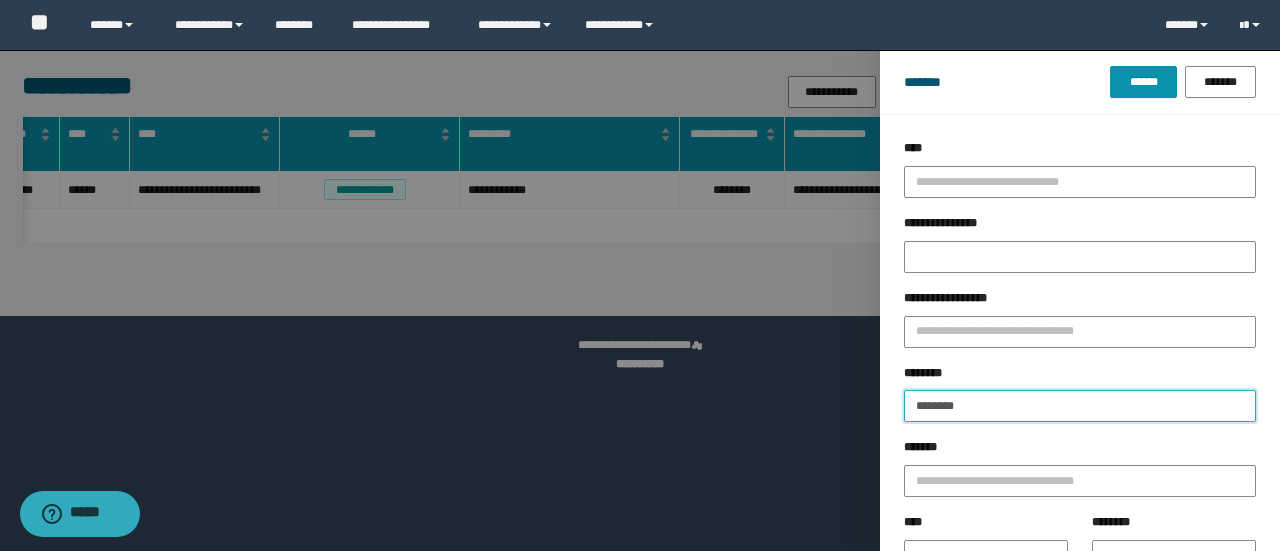 drag, startPoint x: 987, startPoint y: 409, endPoint x: 642, endPoint y: 361, distance: 348.32312 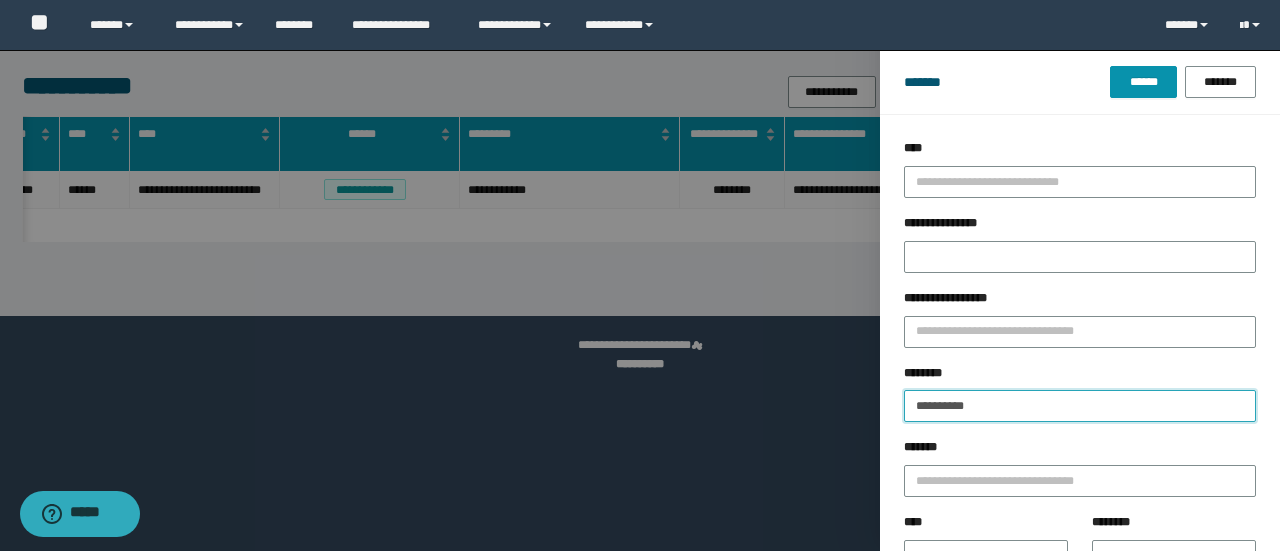 type on "**********" 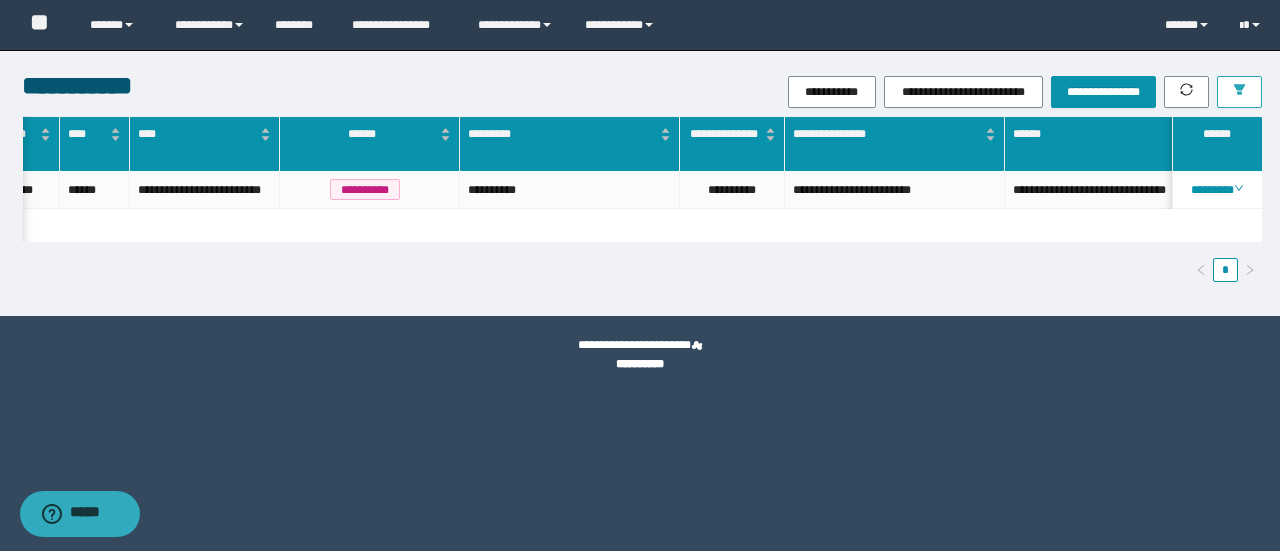 scroll, scrollTop: 0, scrollLeft: 0, axis: both 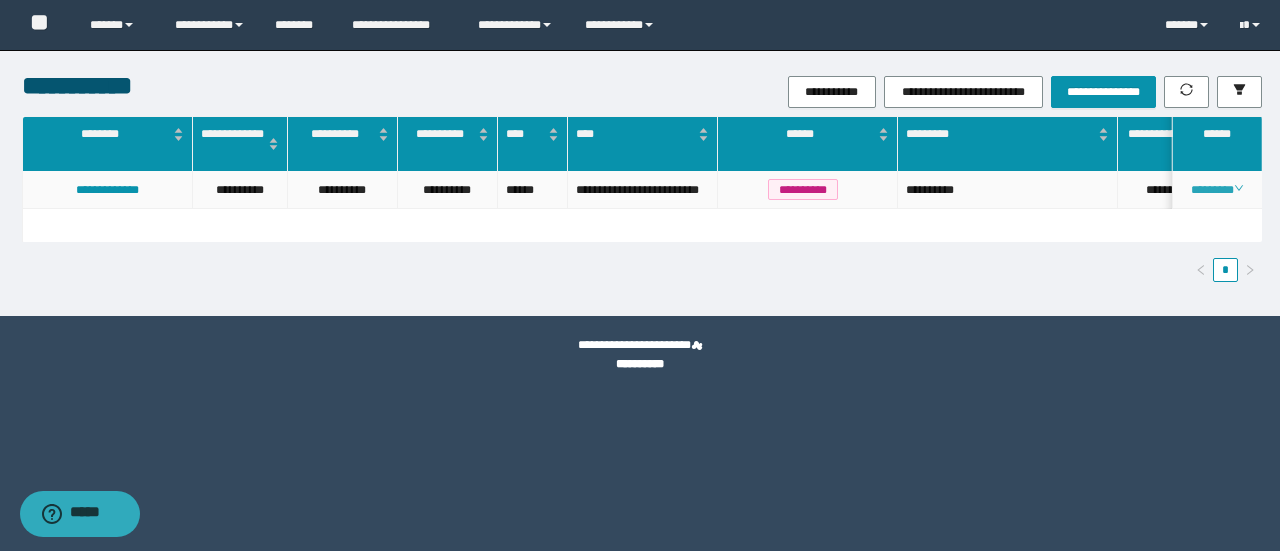 click on "********" at bounding box center [1216, 190] 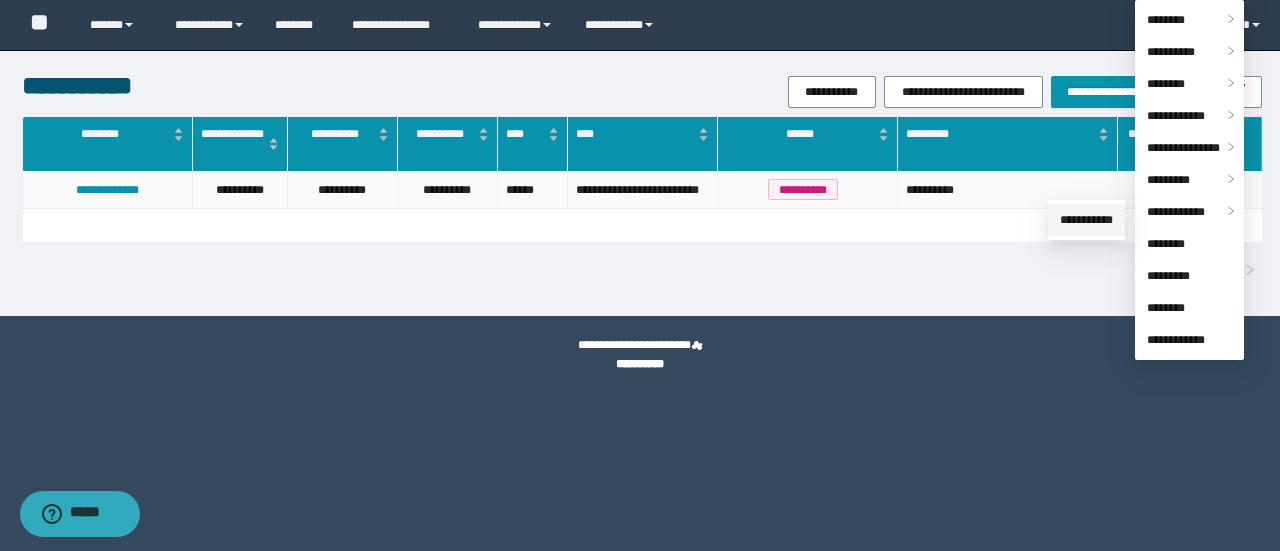drag, startPoint x: 1092, startPoint y: 223, endPoint x: 963, endPoint y: 425, distance: 239.67686 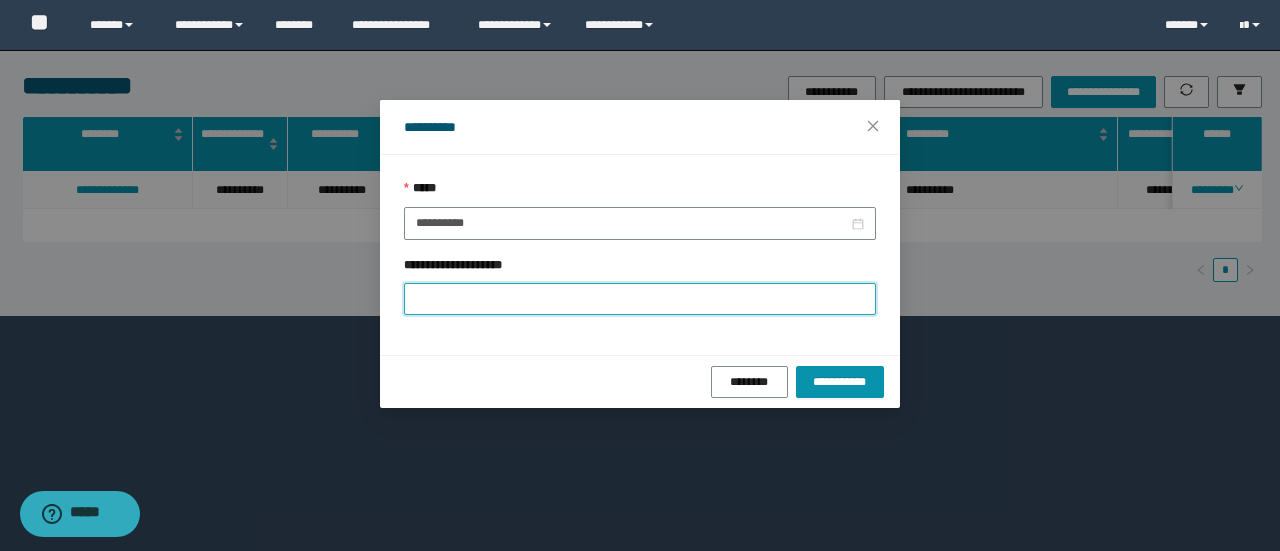 click on "**********" at bounding box center (640, 299) 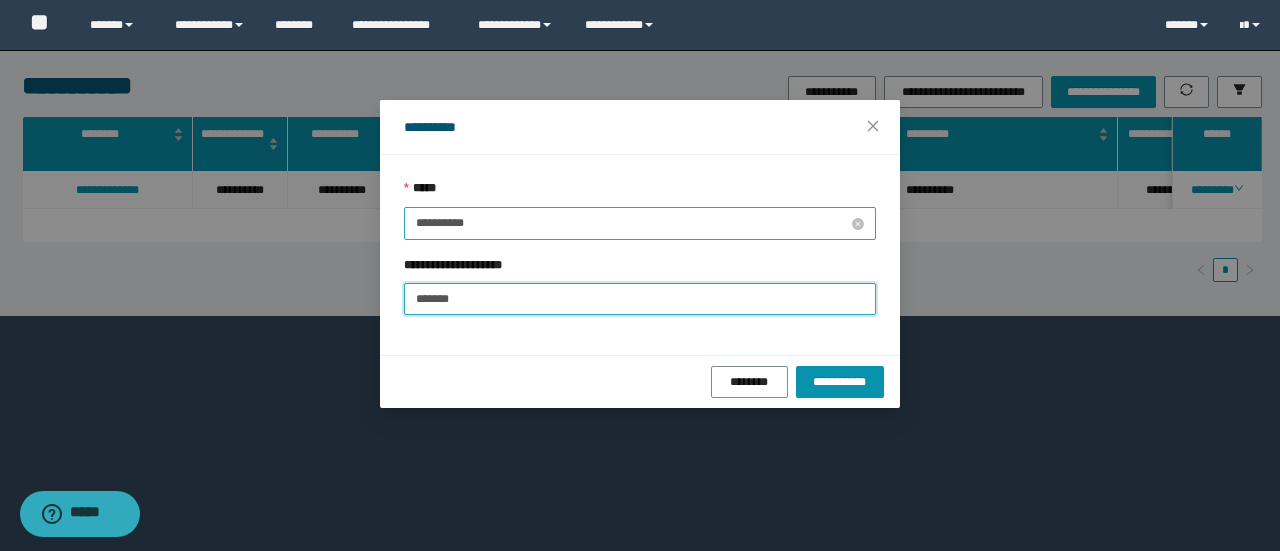 type on "*******" 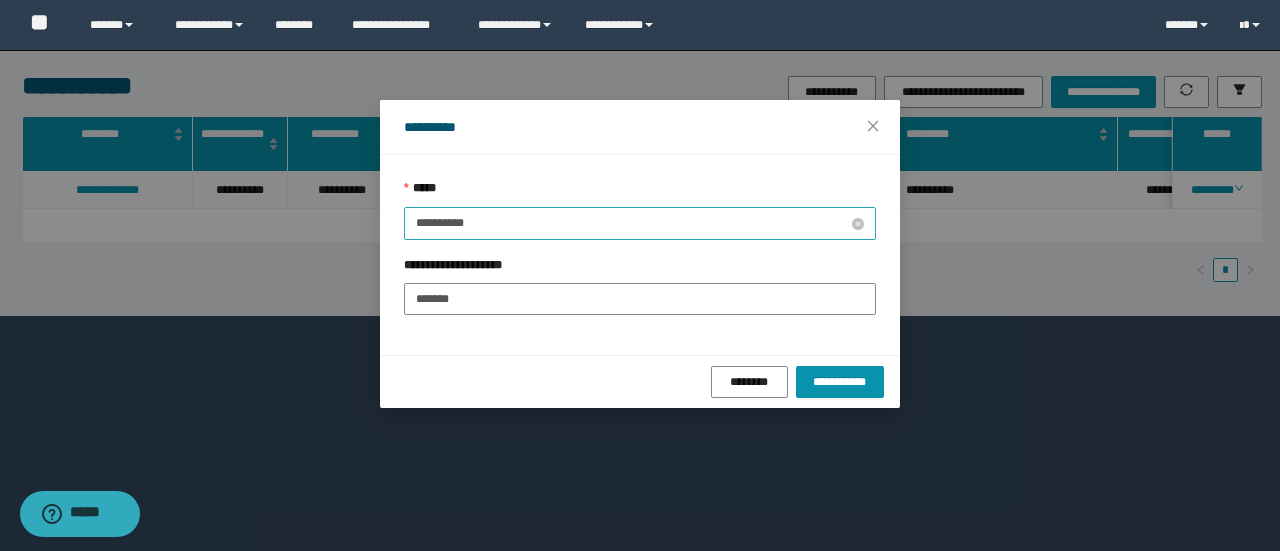 click on "**********" at bounding box center (632, 223) 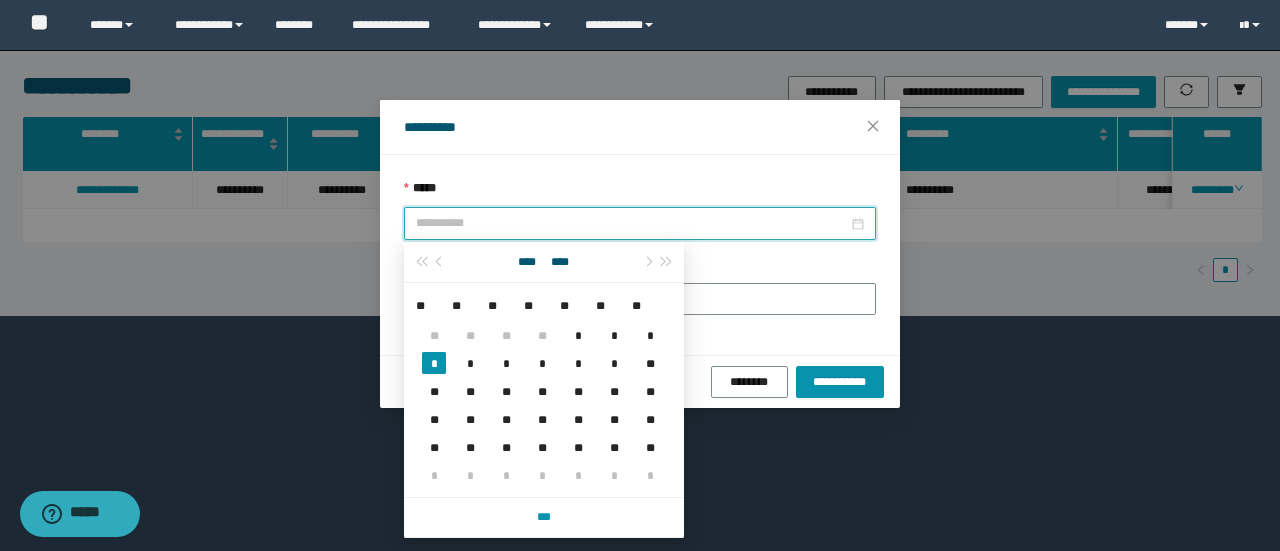 drag, startPoint x: 434, startPoint y: 367, endPoint x: 586, endPoint y: 347, distance: 153.31015 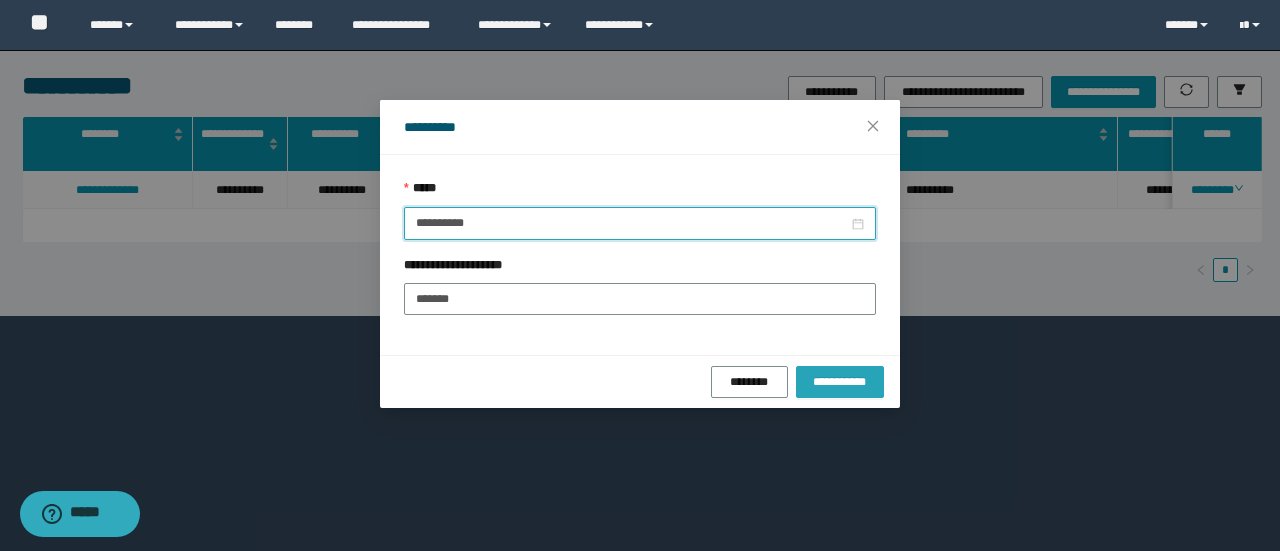 drag, startPoint x: 829, startPoint y: 387, endPoint x: 892, endPoint y: 455, distance: 92.69843 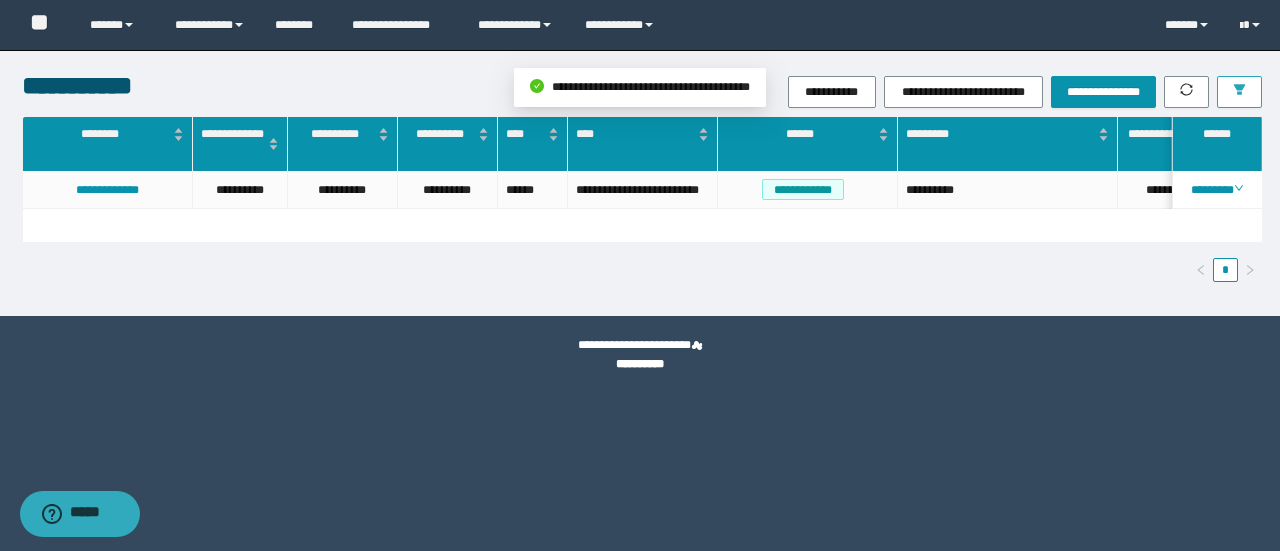 click 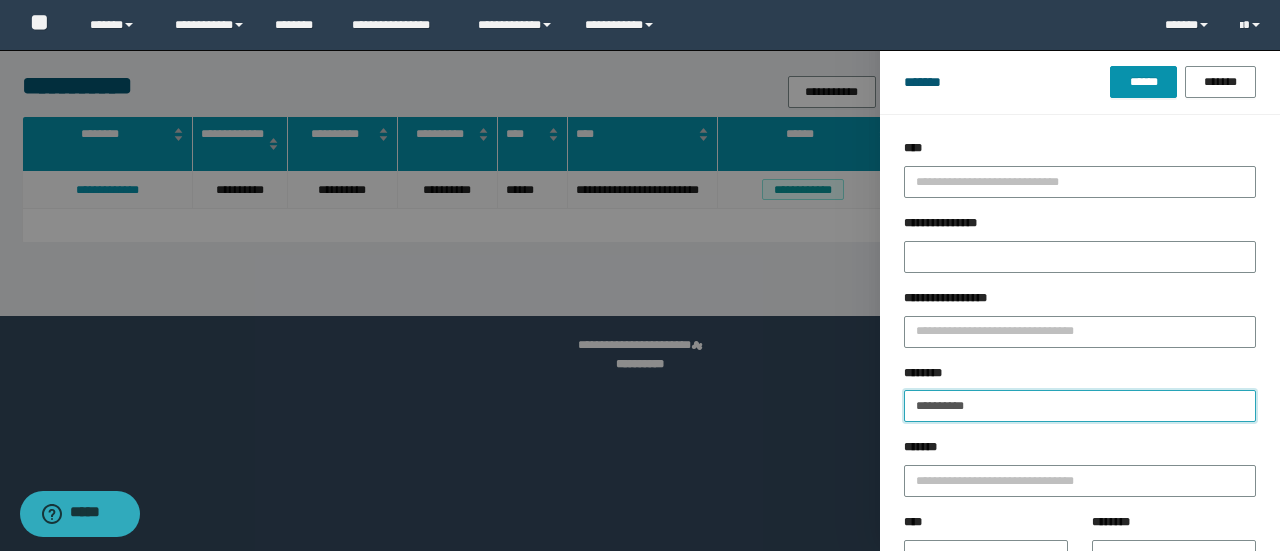 drag, startPoint x: 988, startPoint y: 413, endPoint x: 643, endPoint y: 415, distance: 345.0058 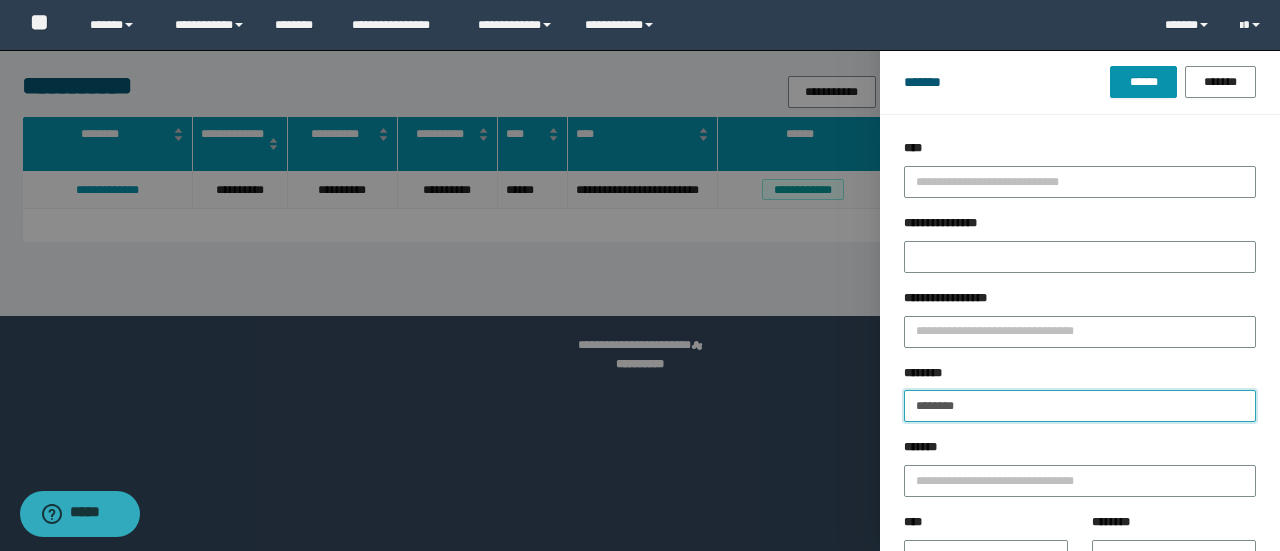 type on "********" 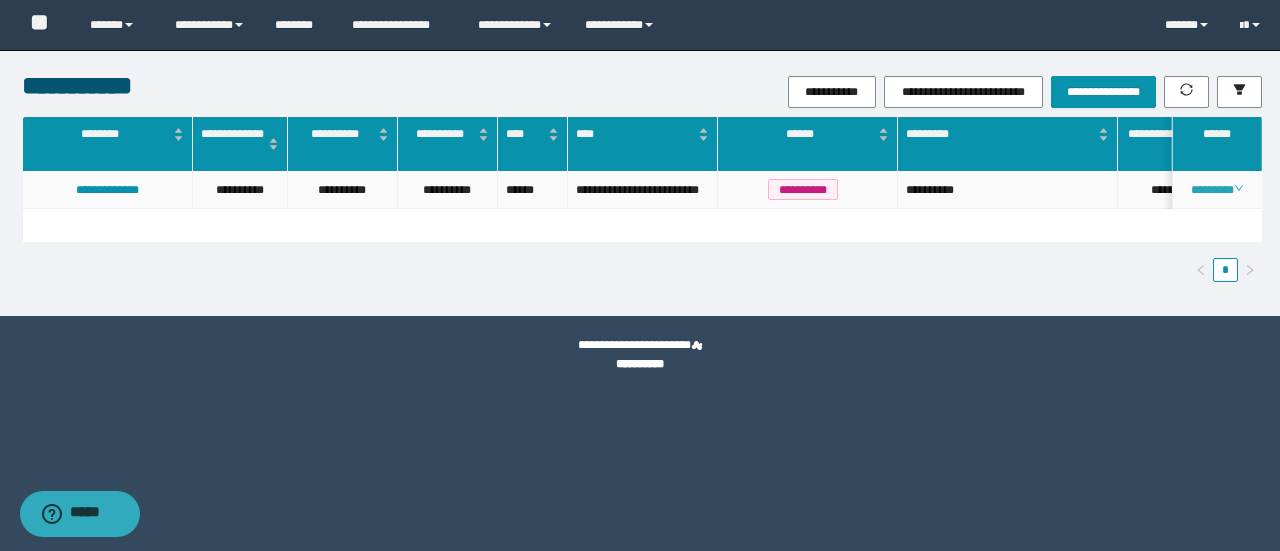 click on "********" at bounding box center [1216, 190] 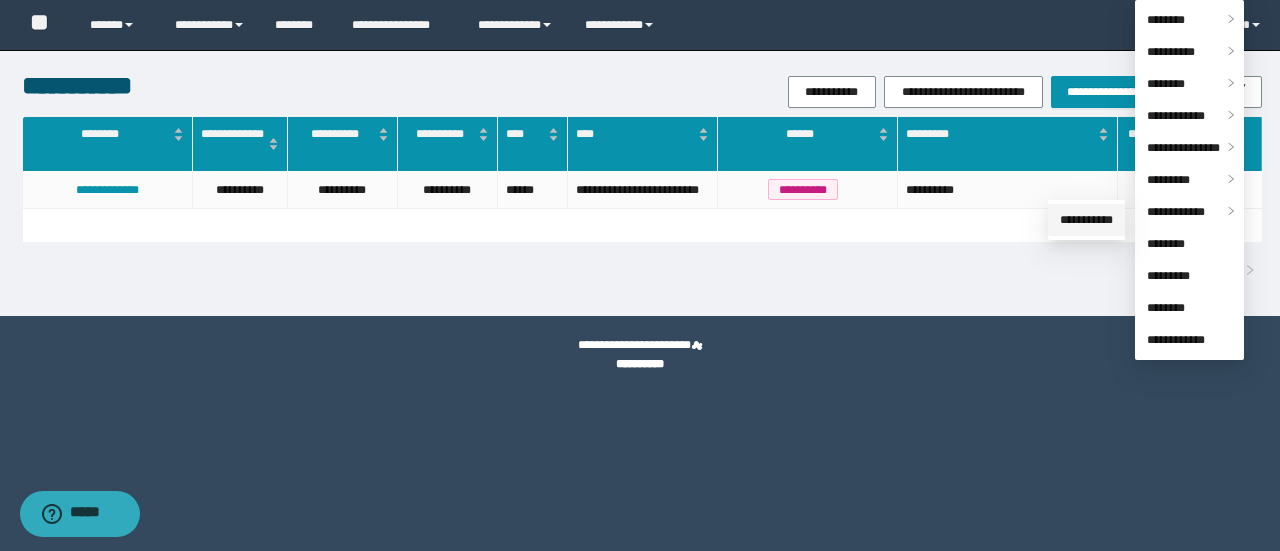 click on "**********" at bounding box center (1086, 220) 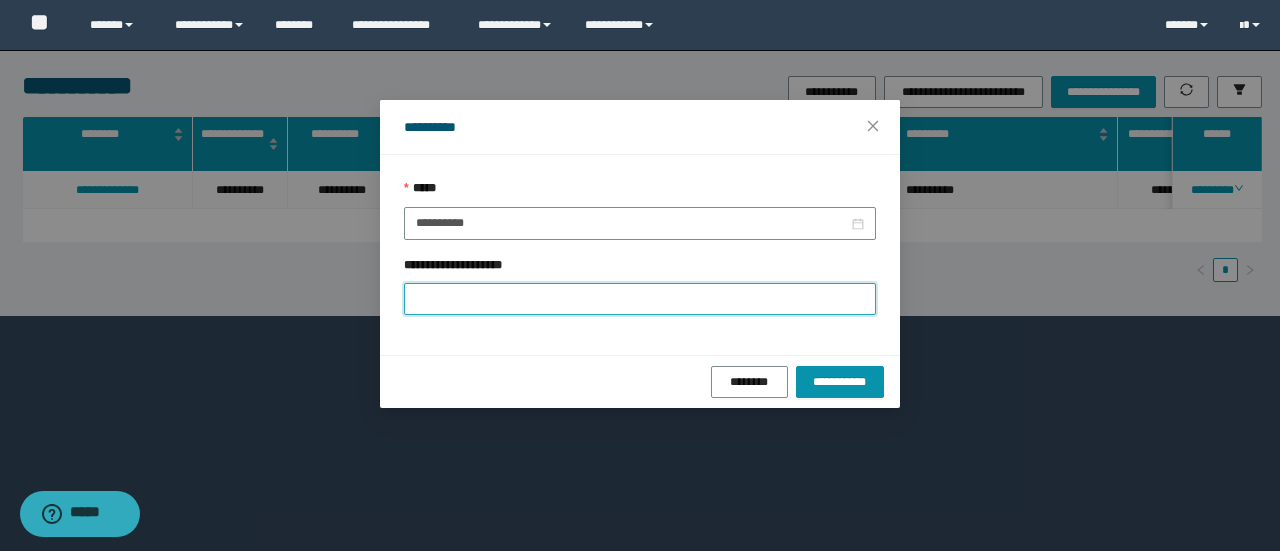 click on "**********" at bounding box center (640, 299) 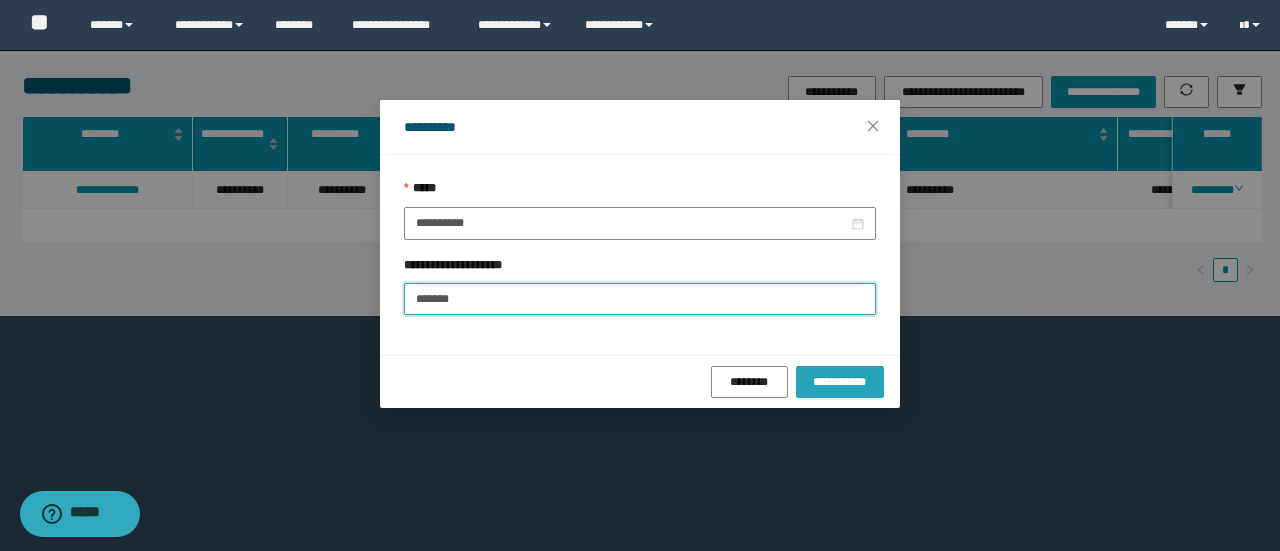 type on "*******" 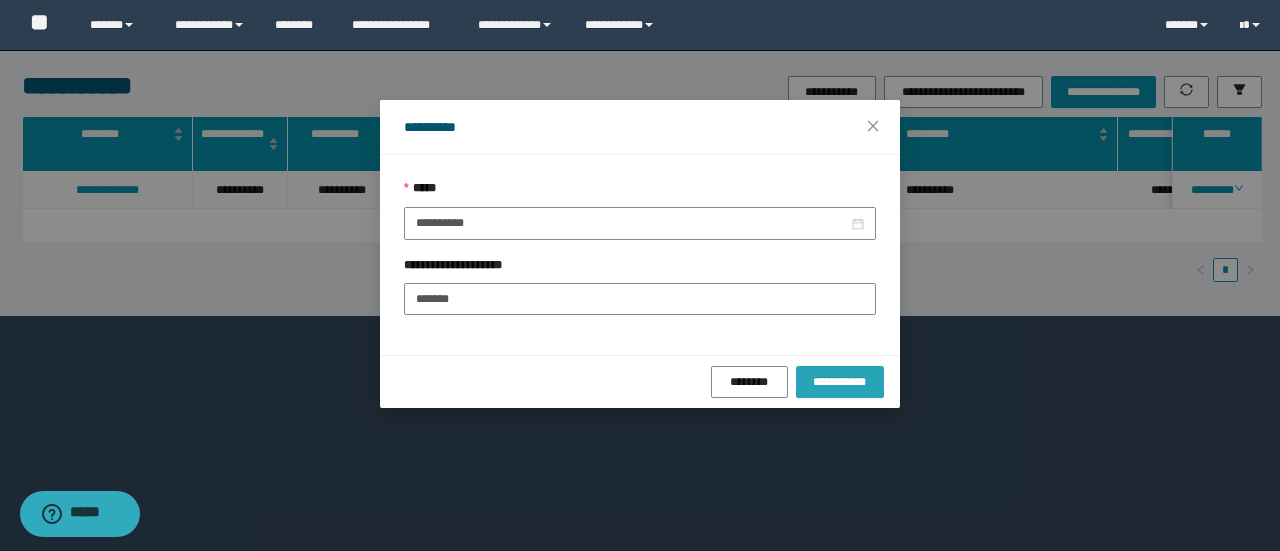 drag, startPoint x: 837, startPoint y: 372, endPoint x: 875, endPoint y: 475, distance: 109.786156 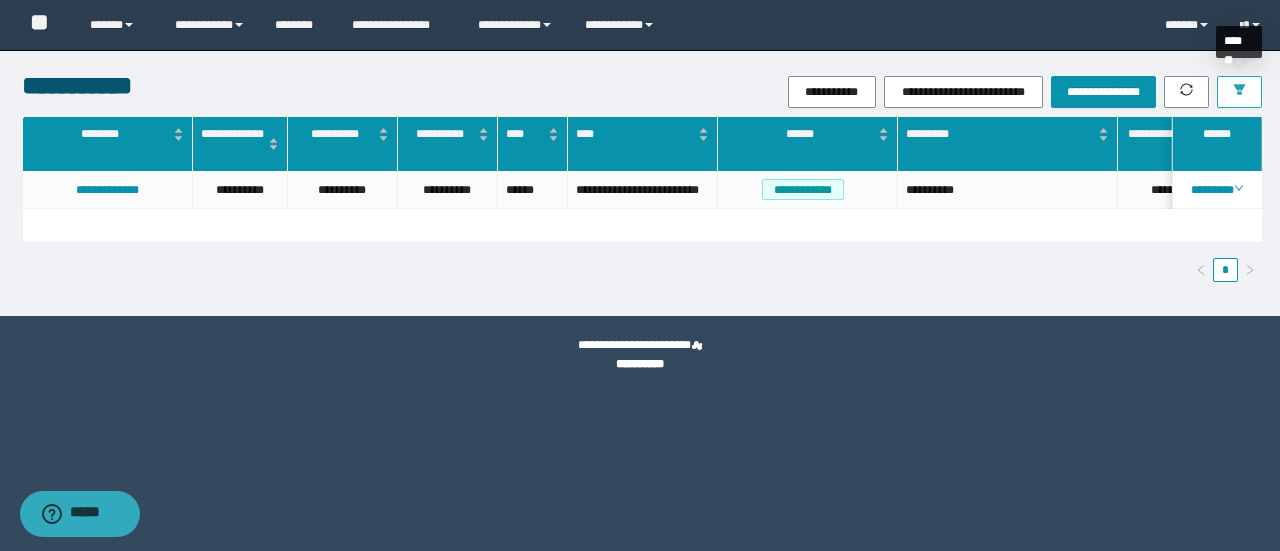click 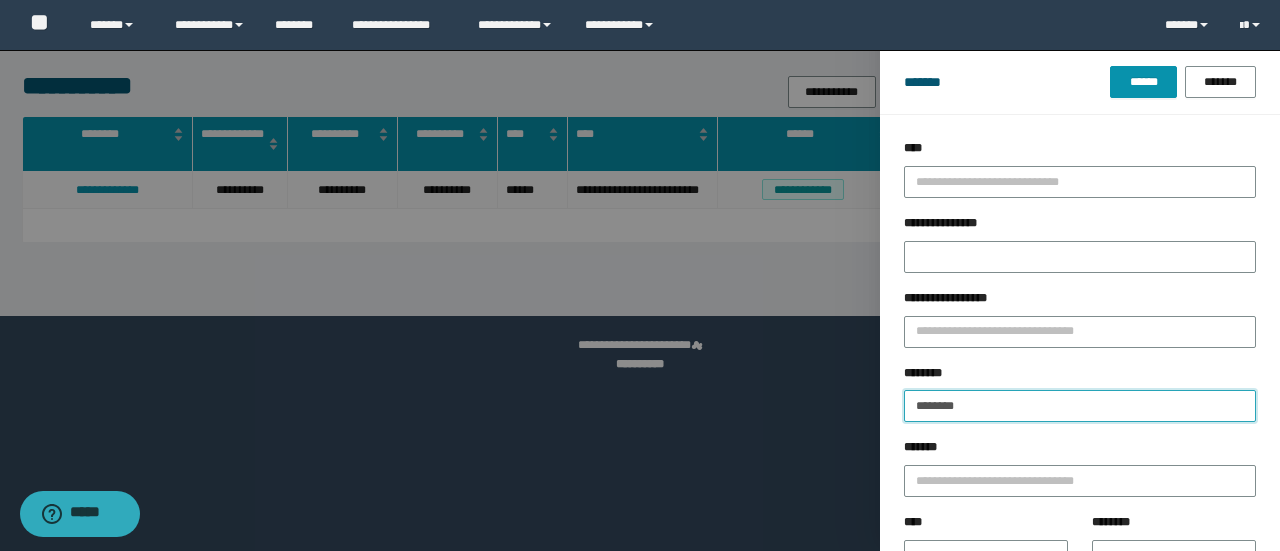drag, startPoint x: 1016, startPoint y: 411, endPoint x: 674, endPoint y: 367, distance: 344.8188 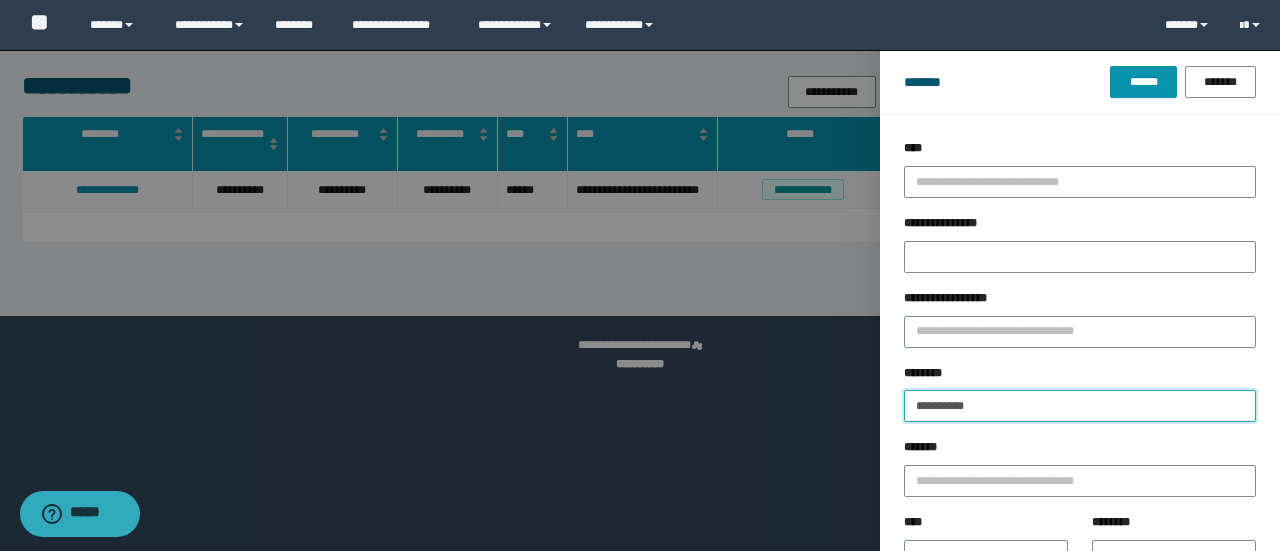 type on "**********" 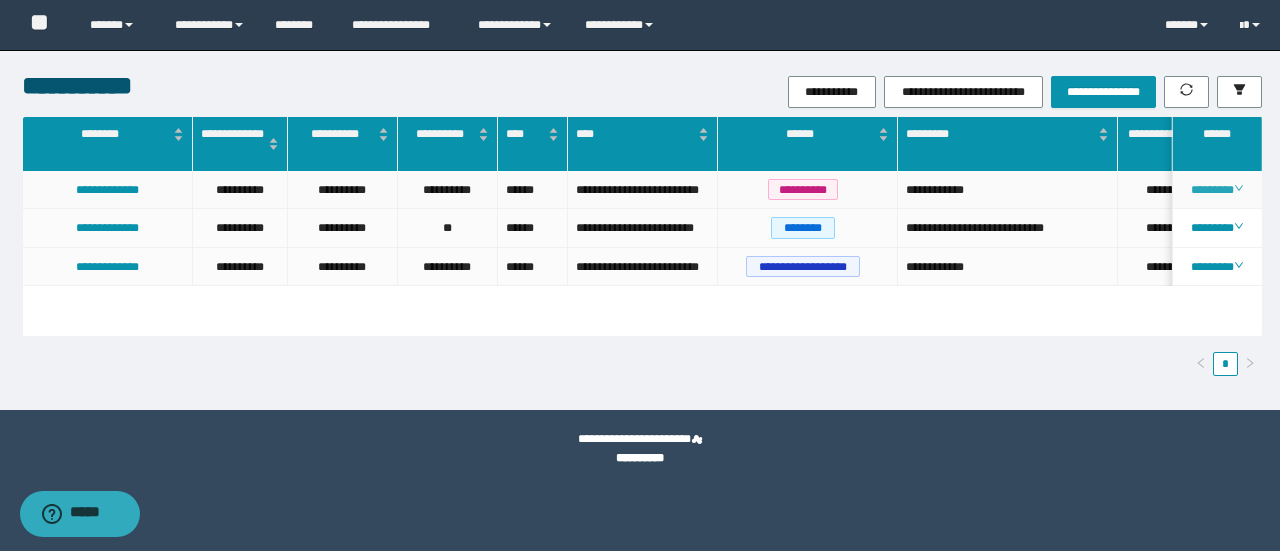 click on "********" at bounding box center [1216, 190] 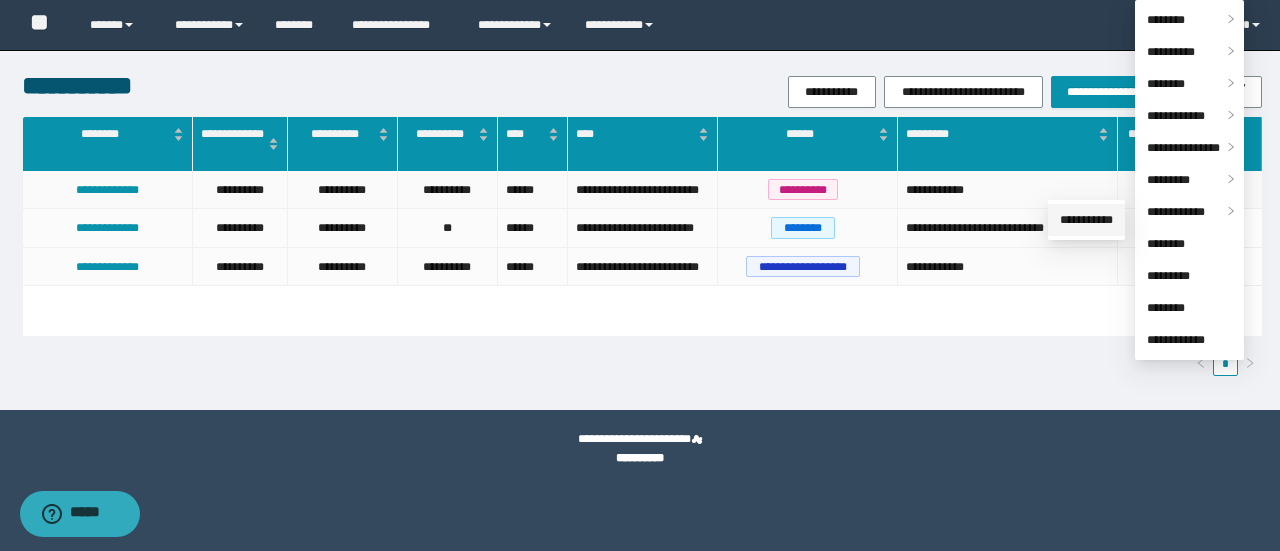 drag, startPoint x: 1110, startPoint y: 215, endPoint x: 978, endPoint y: 357, distance: 193.87625 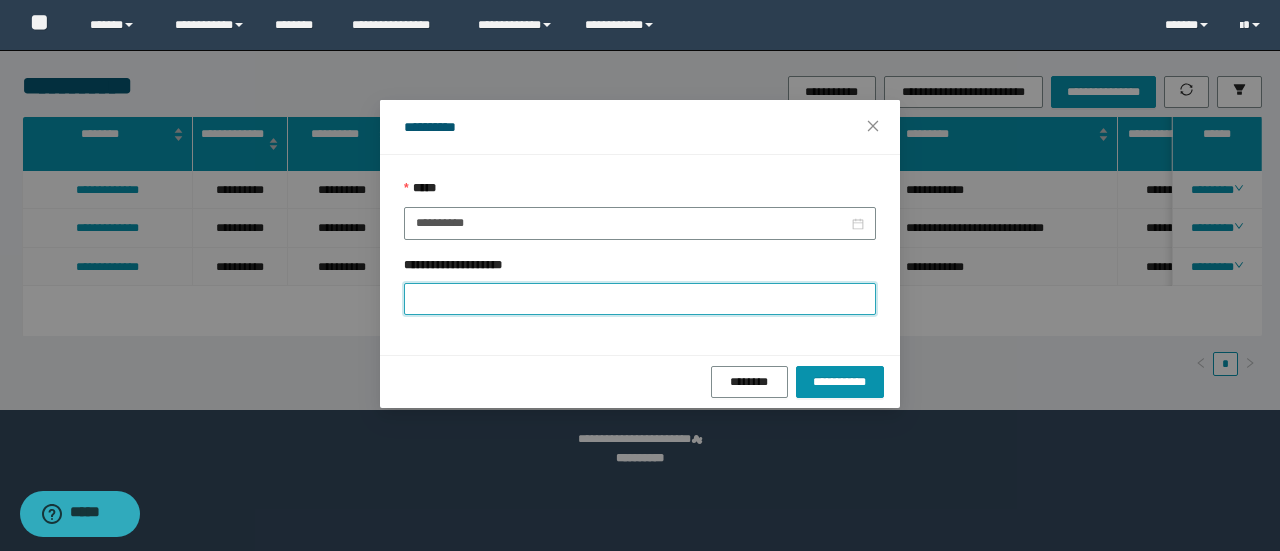 paste on "*******" 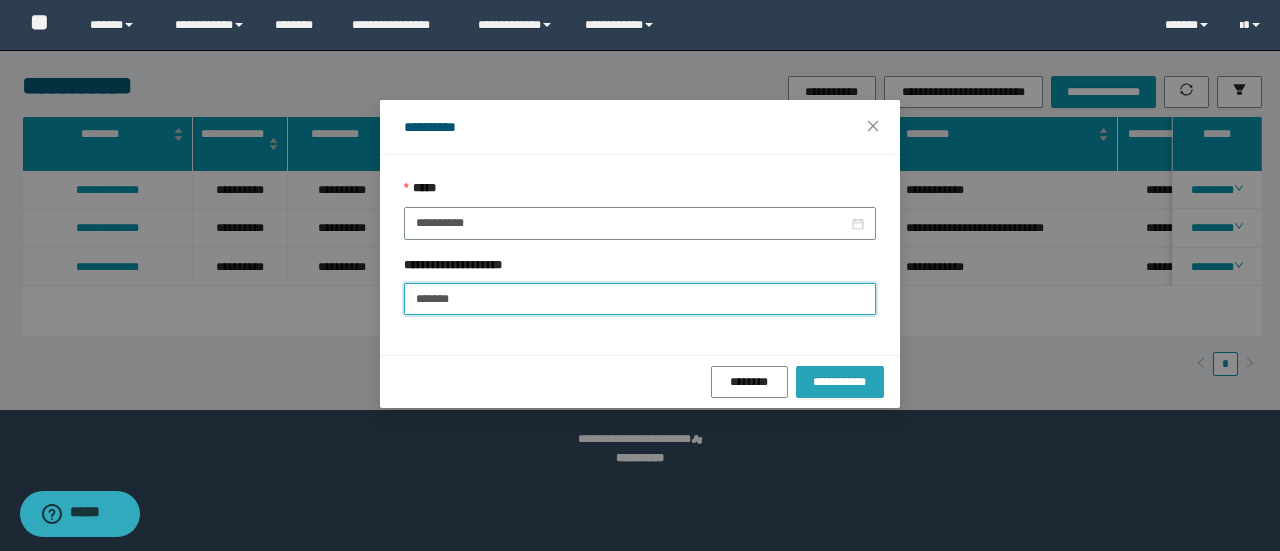 type on "*******" 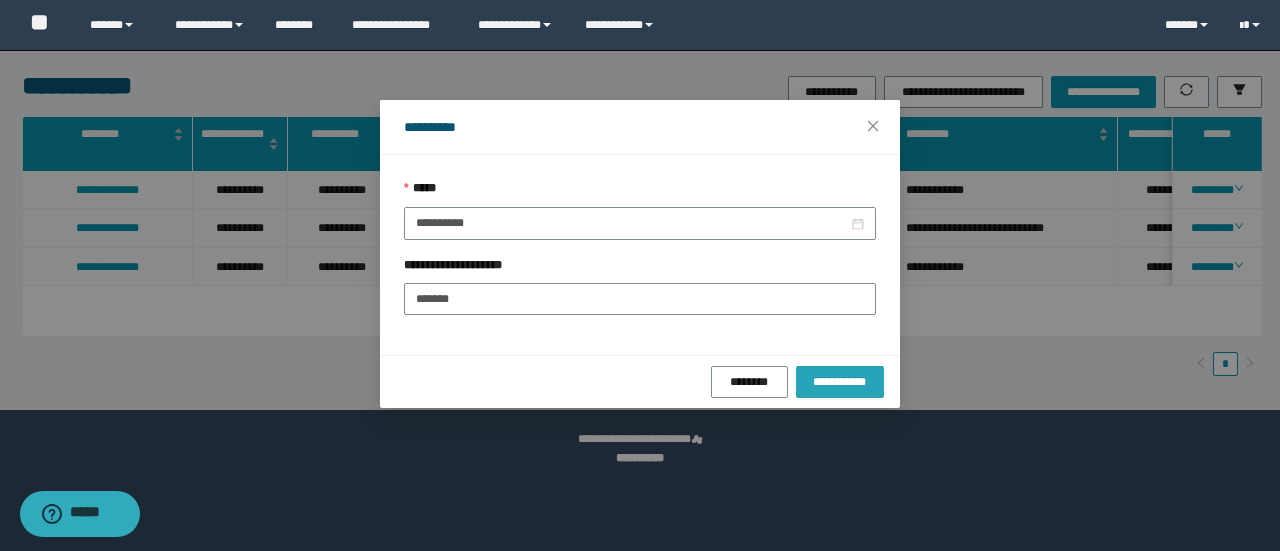 drag, startPoint x: 858, startPoint y: 371, endPoint x: 898, endPoint y: 467, distance: 104 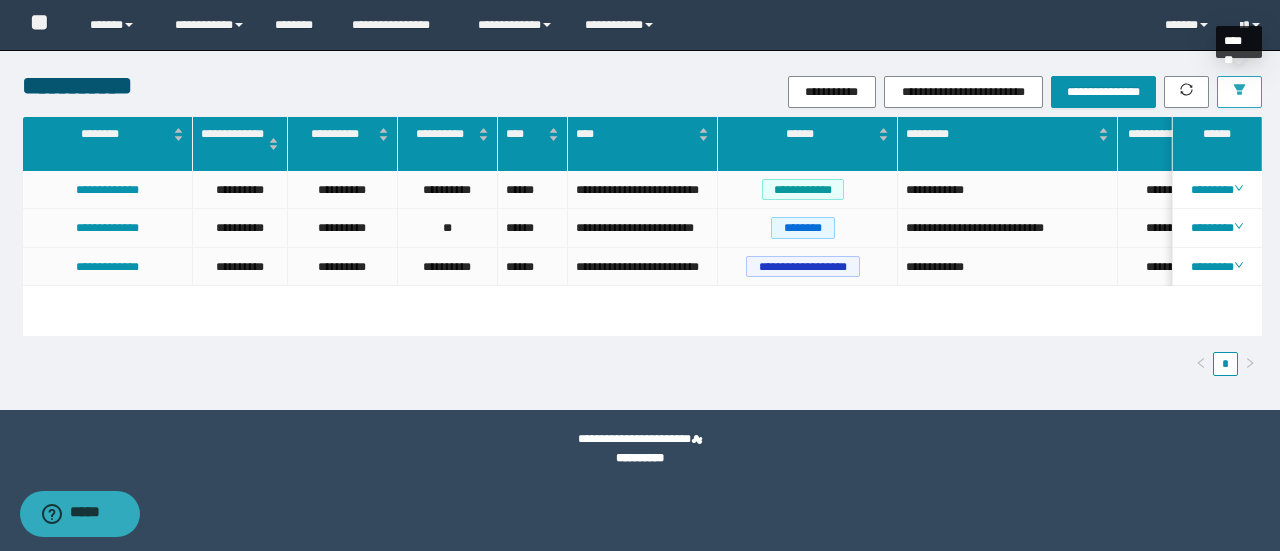 click at bounding box center (1239, 92) 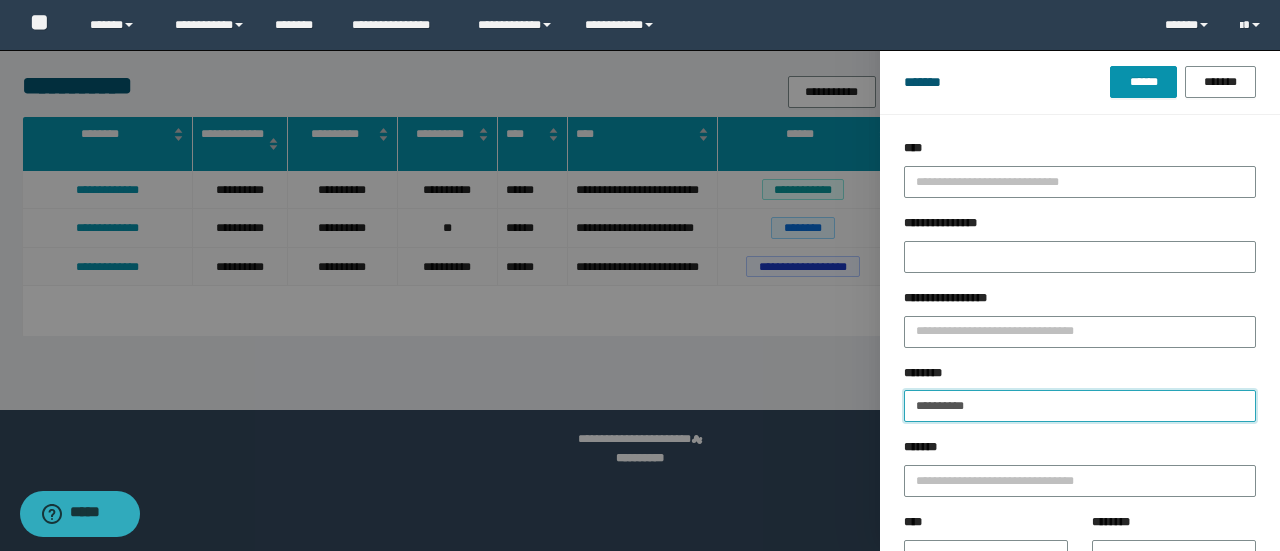 drag, startPoint x: 994, startPoint y: 401, endPoint x: 810, endPoint y: 381, distance: 185.08377 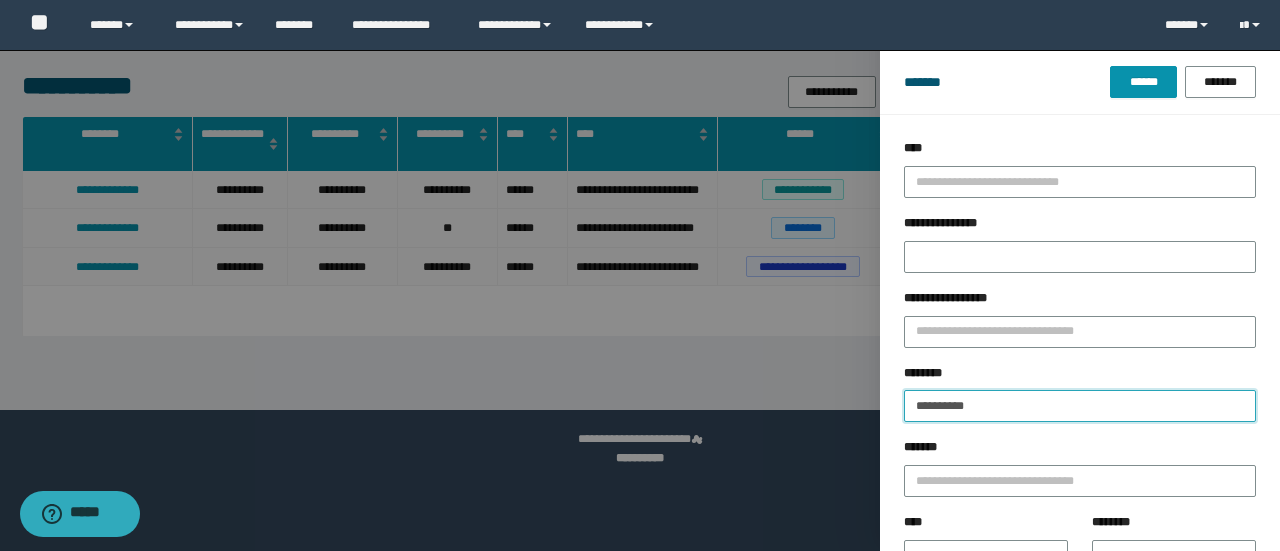 paste 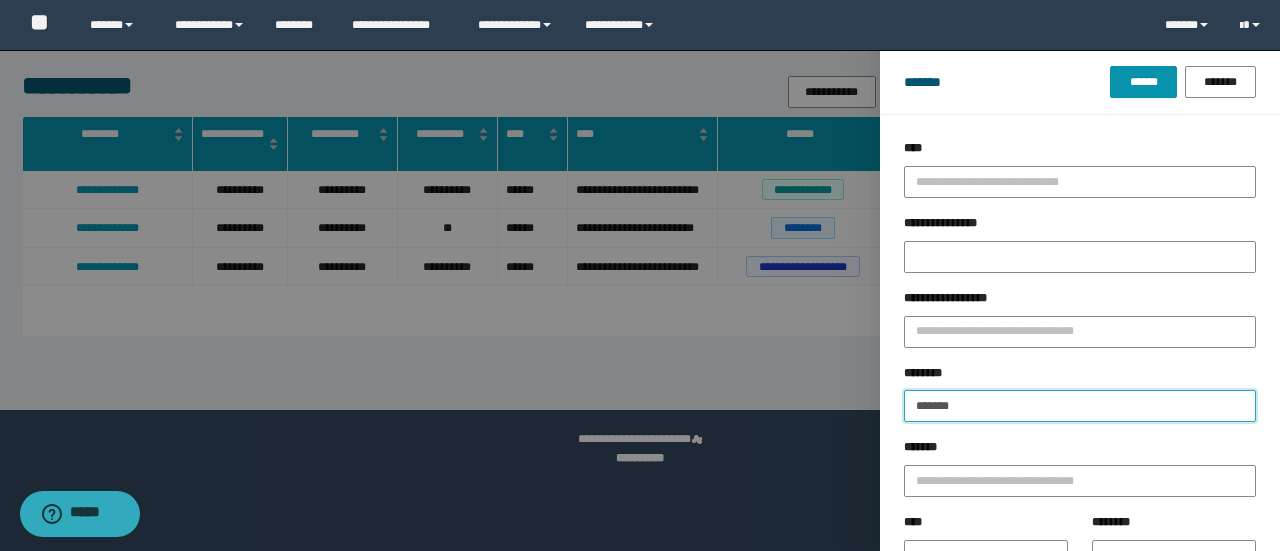 type on "*******" 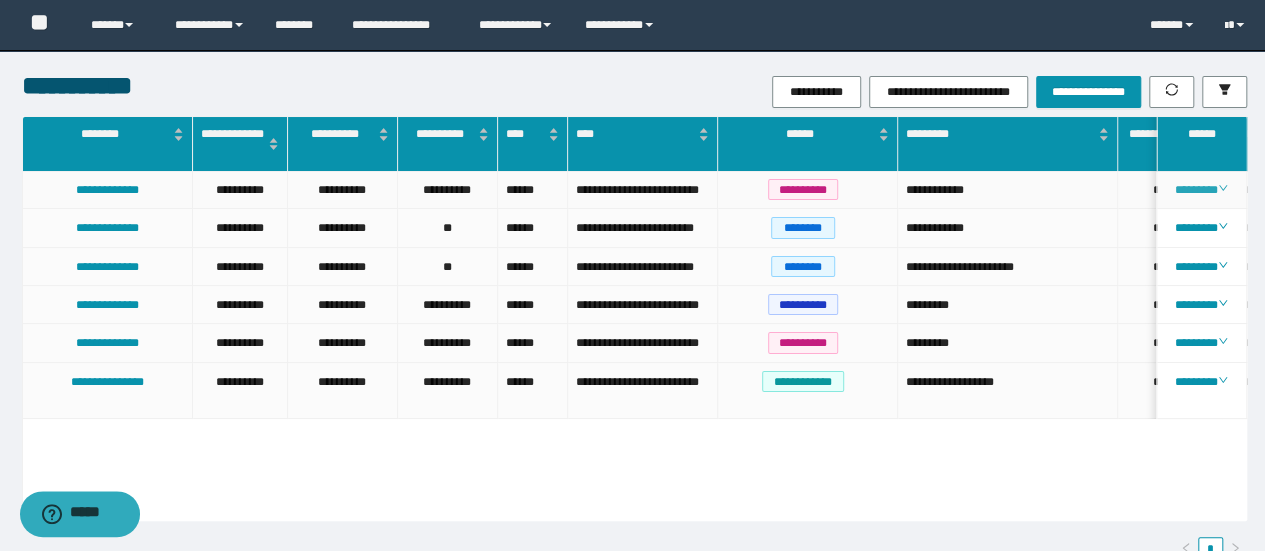click on "********" at bounding box center [1201, 190] 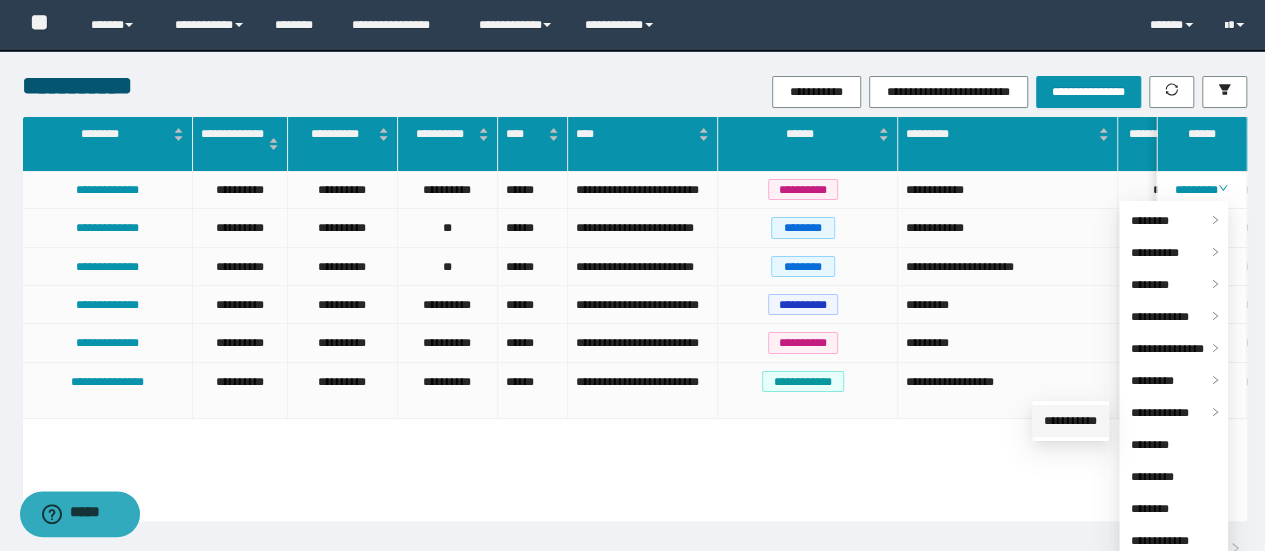 click on "**********" at bounding box center (1070, 421) 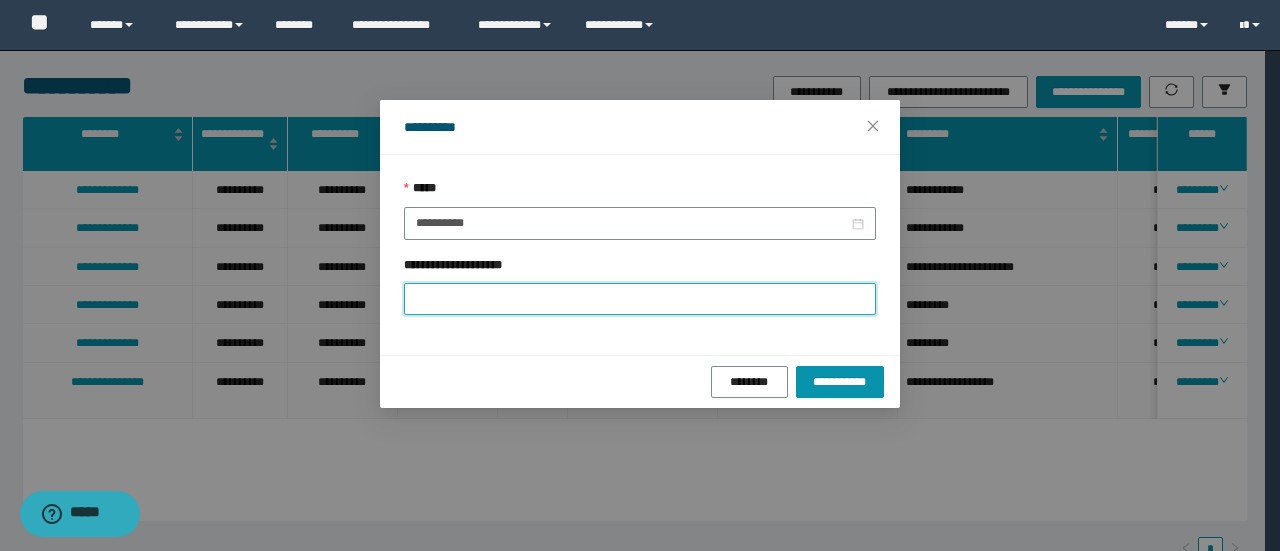 paste on "*******" 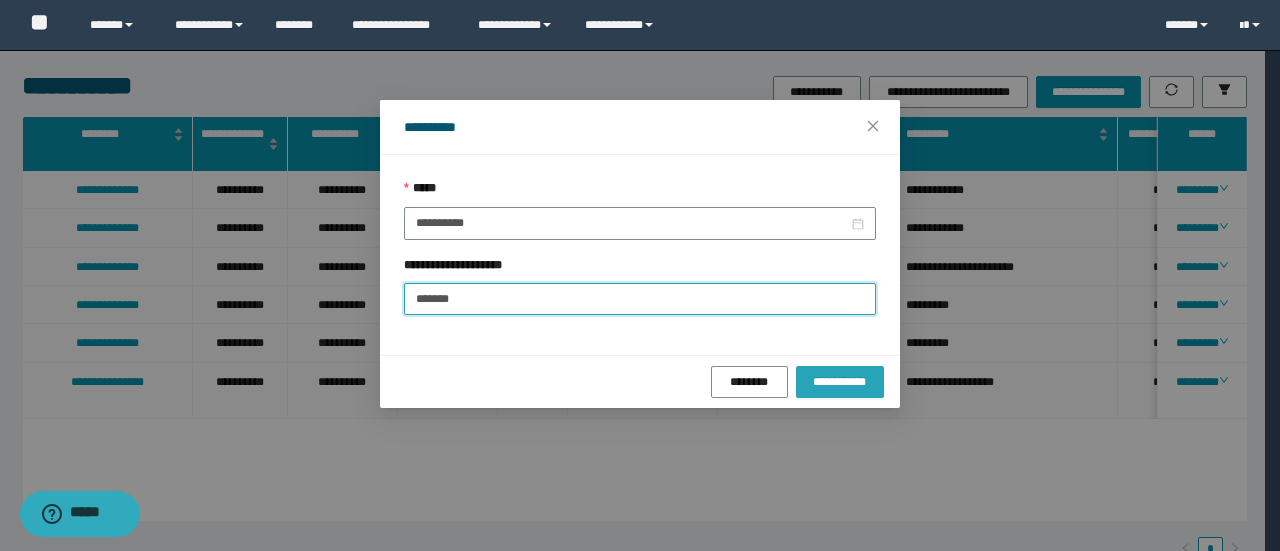 type on "*******" 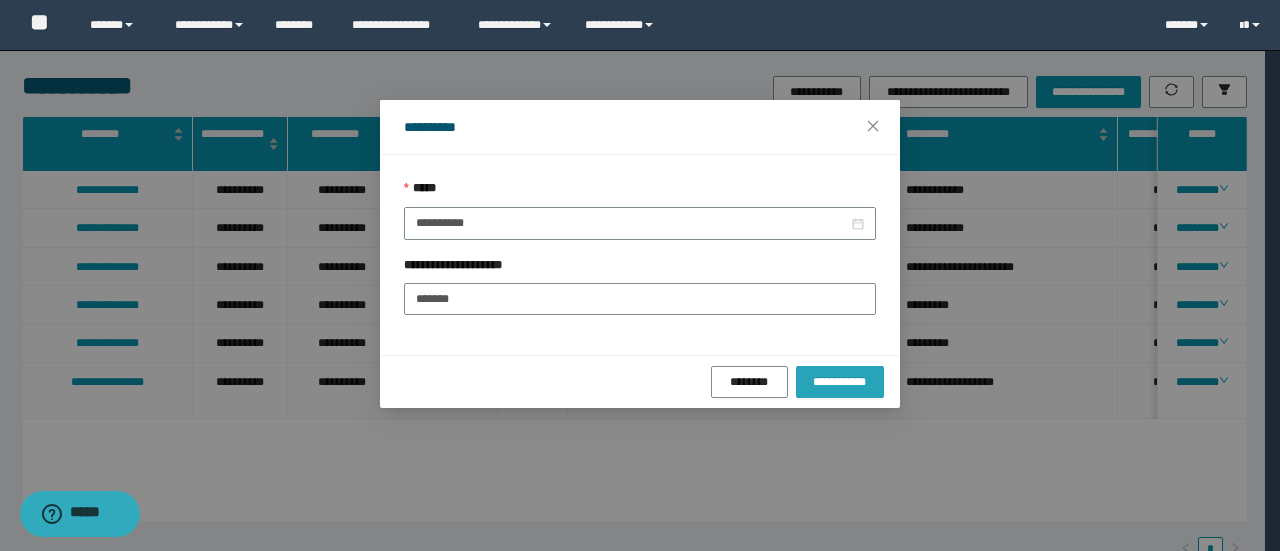 click on "**********" at bounding box center [840, 382] 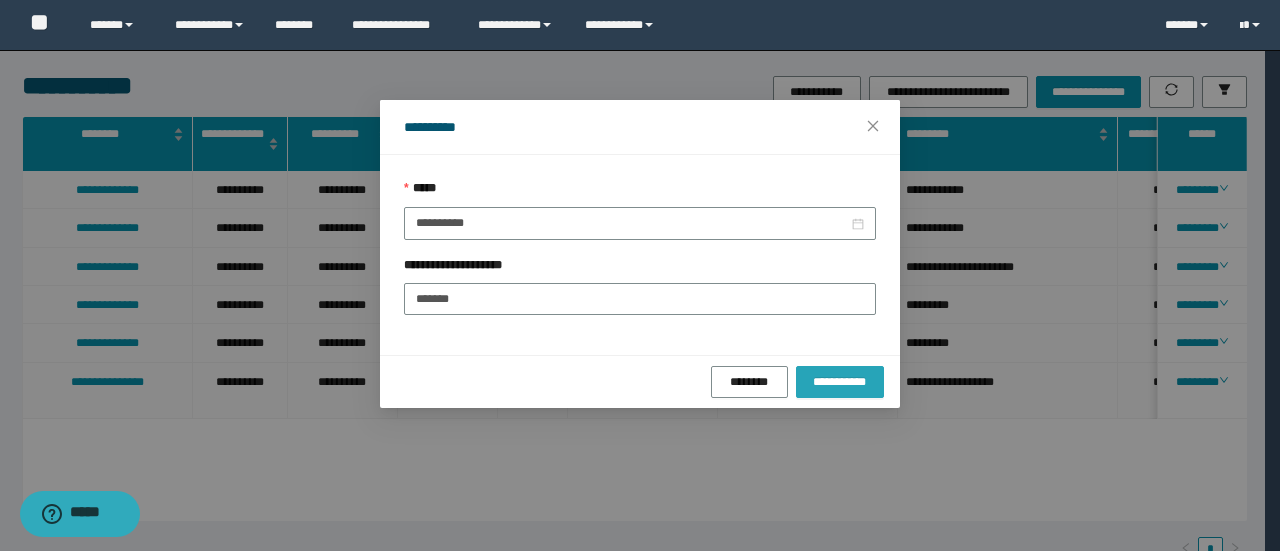 click on "**********" at bounding box center (840, 382) 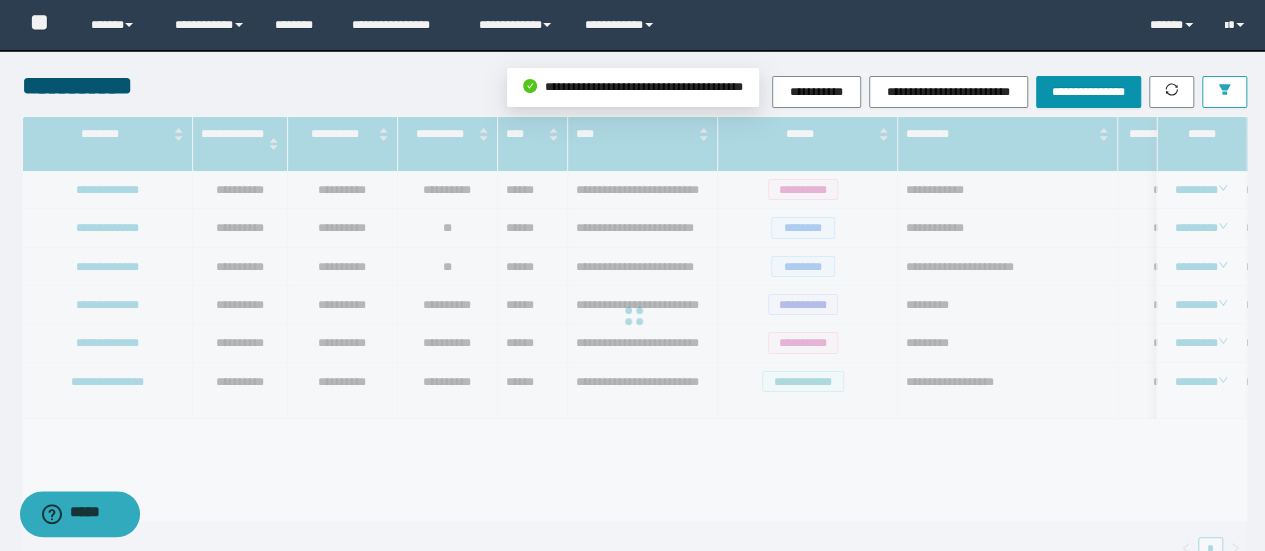 click at bounding box center [1224, 92] 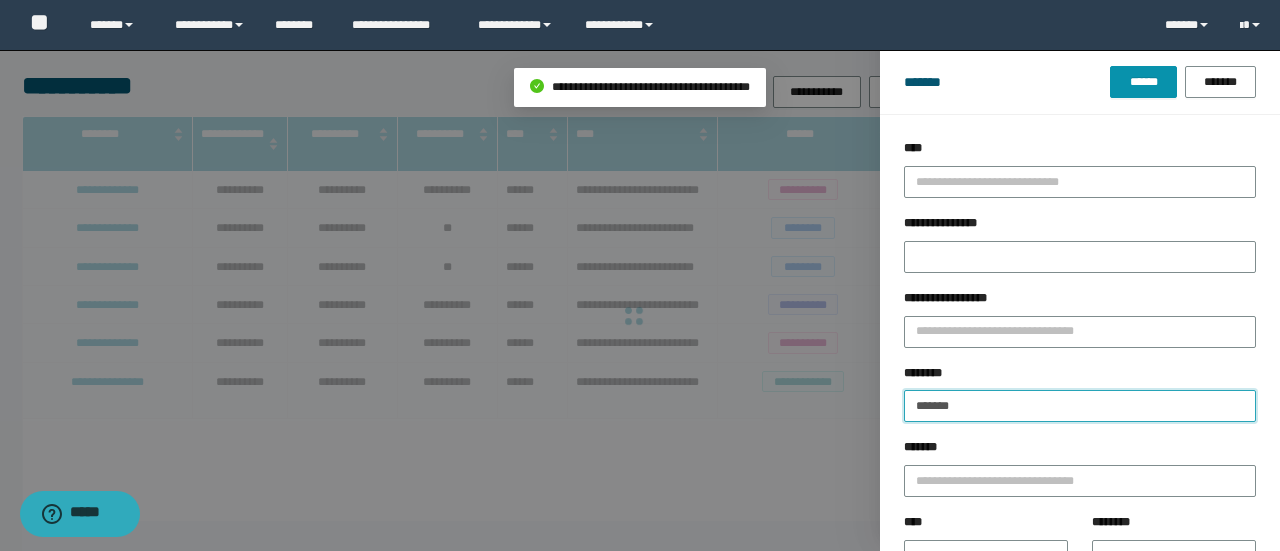 drag, startPoint x: 964, startPoint y: 412, endPoint x: 821, endPoint y: 379, distance: 146.7583 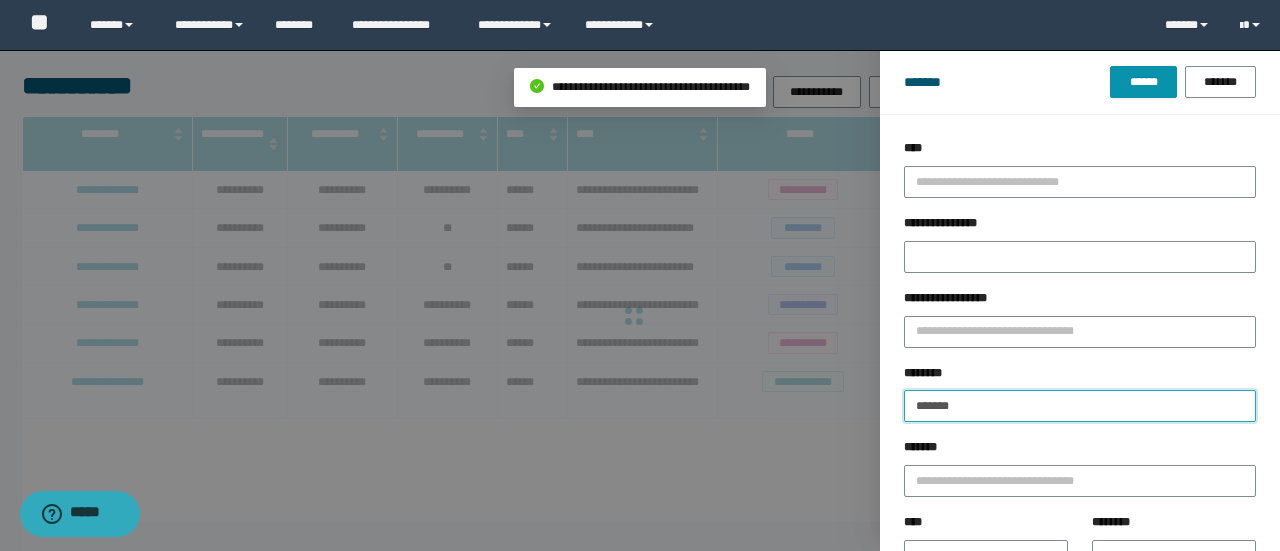 click on "**********" at bounding box center [640, 275] 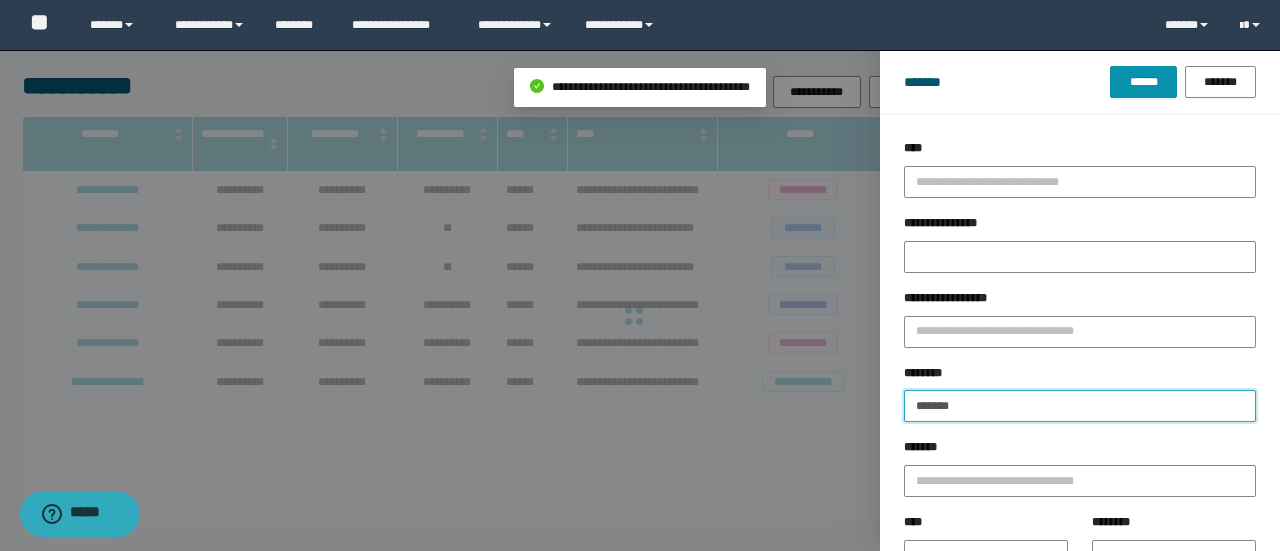 paste on "*" 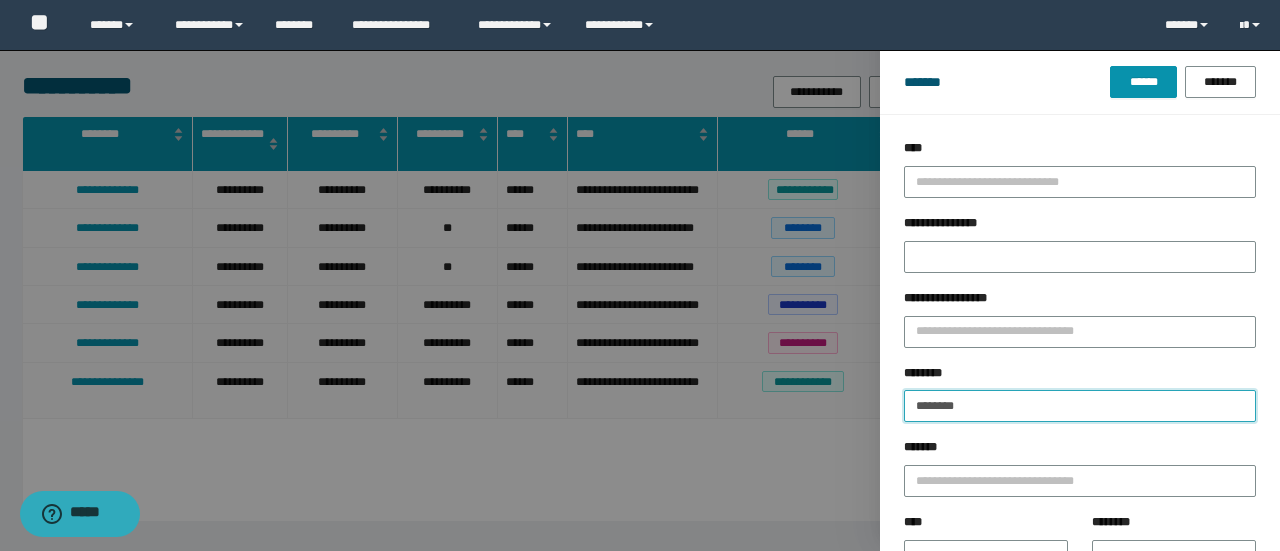 type on "********" 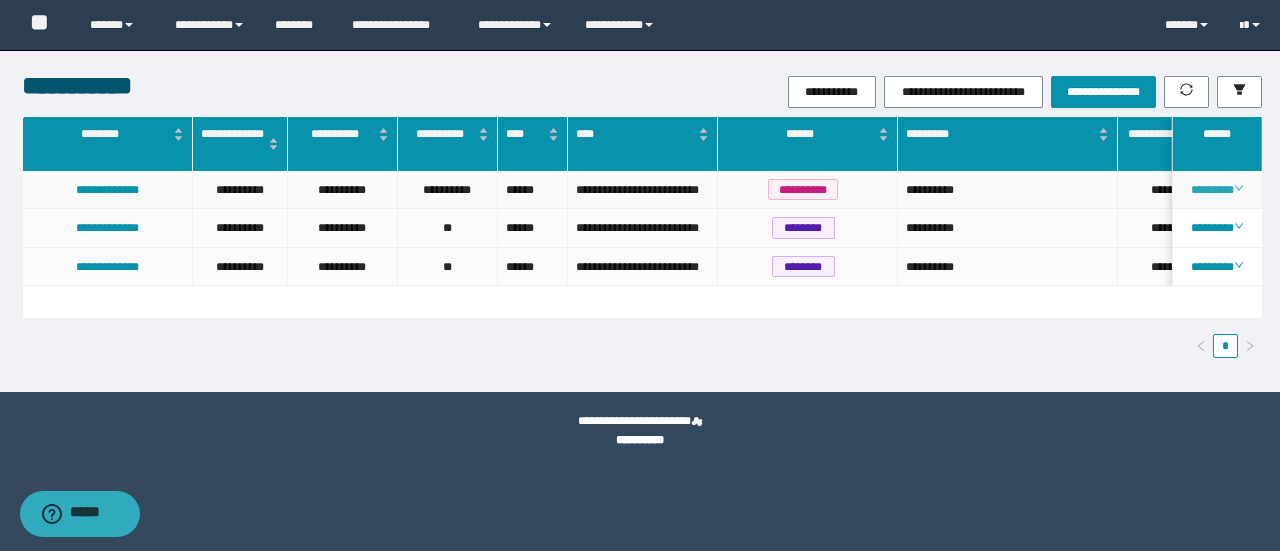 click on "********" at bounding box center [1216, 190] 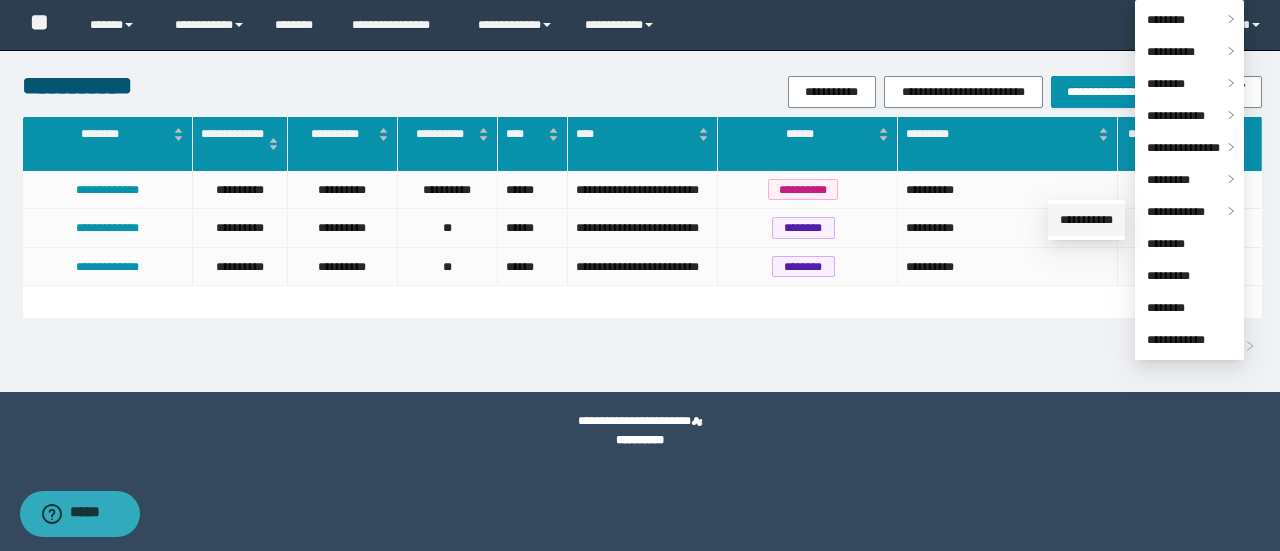 drag, startPoint x: 1076, startPoint y: 221, endPoint x: 969, endPoint y: 497, distance: 296.0152 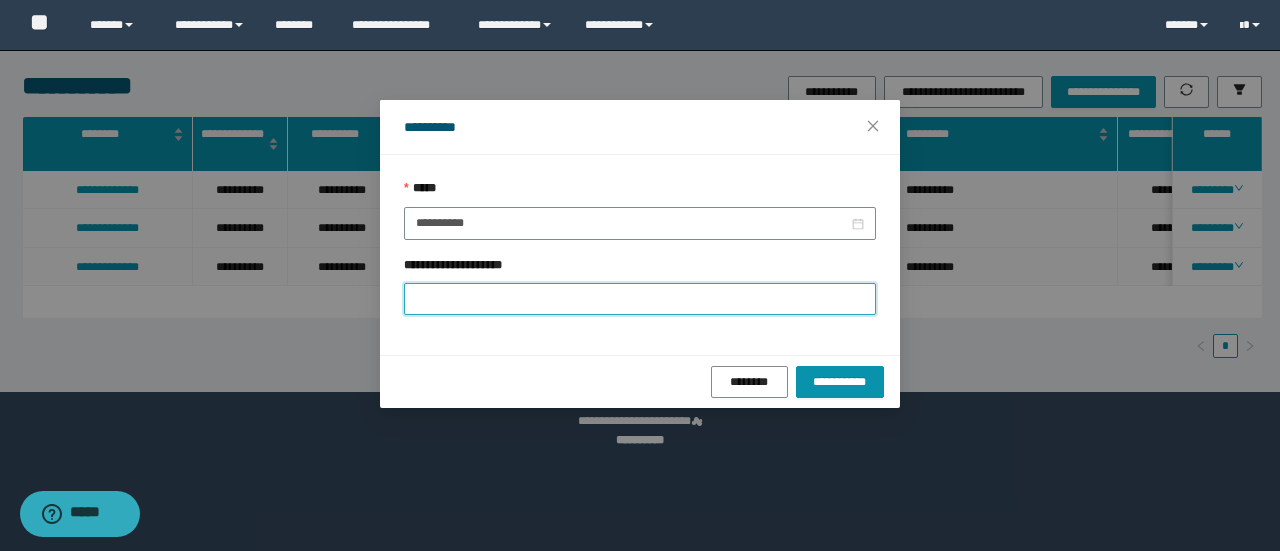 paste on "*******" 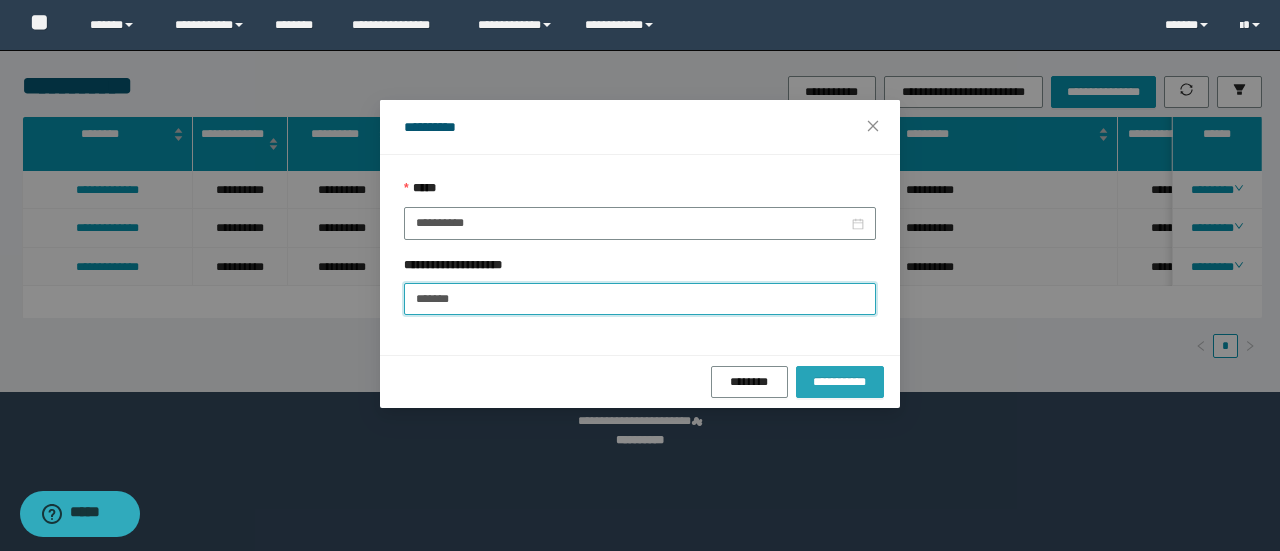 type on "*******" 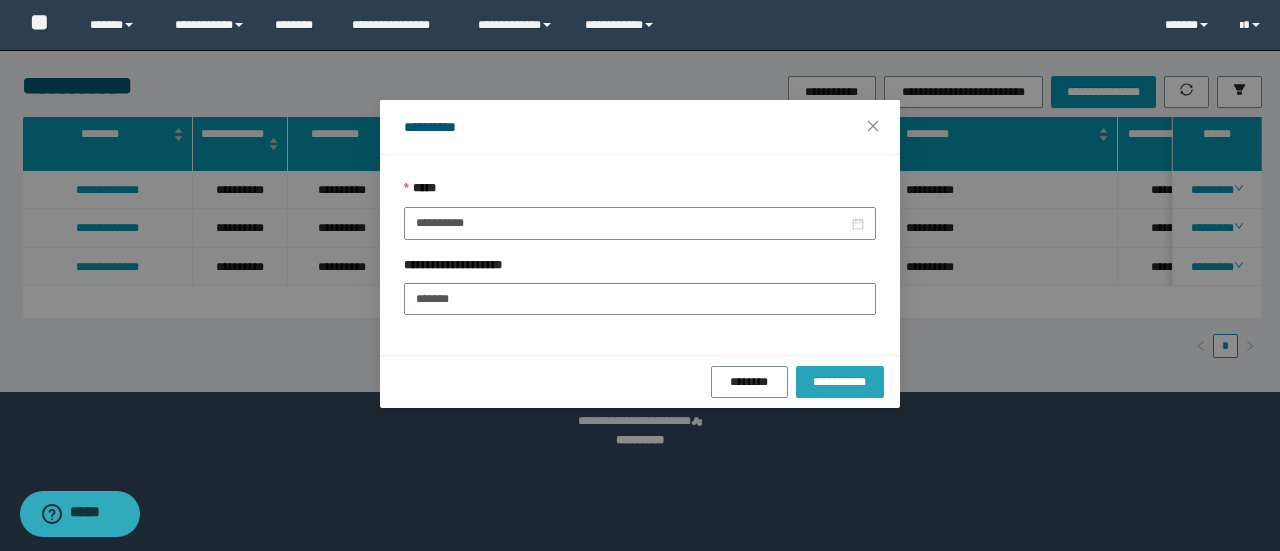 click on "**********" at bounding box center (840, 382) 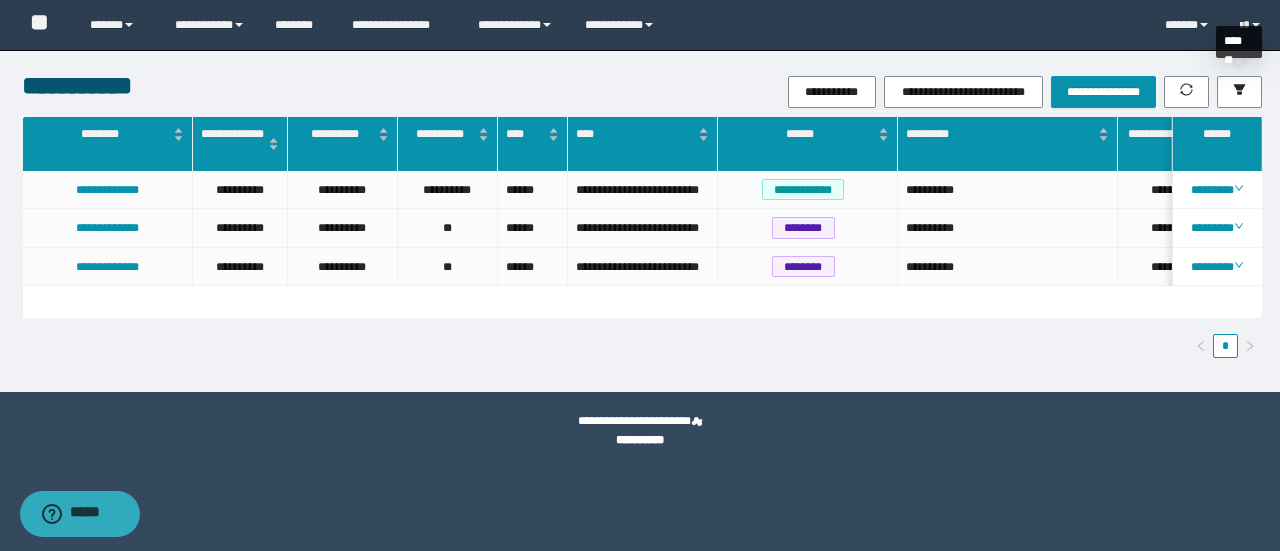 drag, startPoint x: 1232, startPoint y: 68, endPoint x: 1239, endPoint y: 83, distance: 16.552946 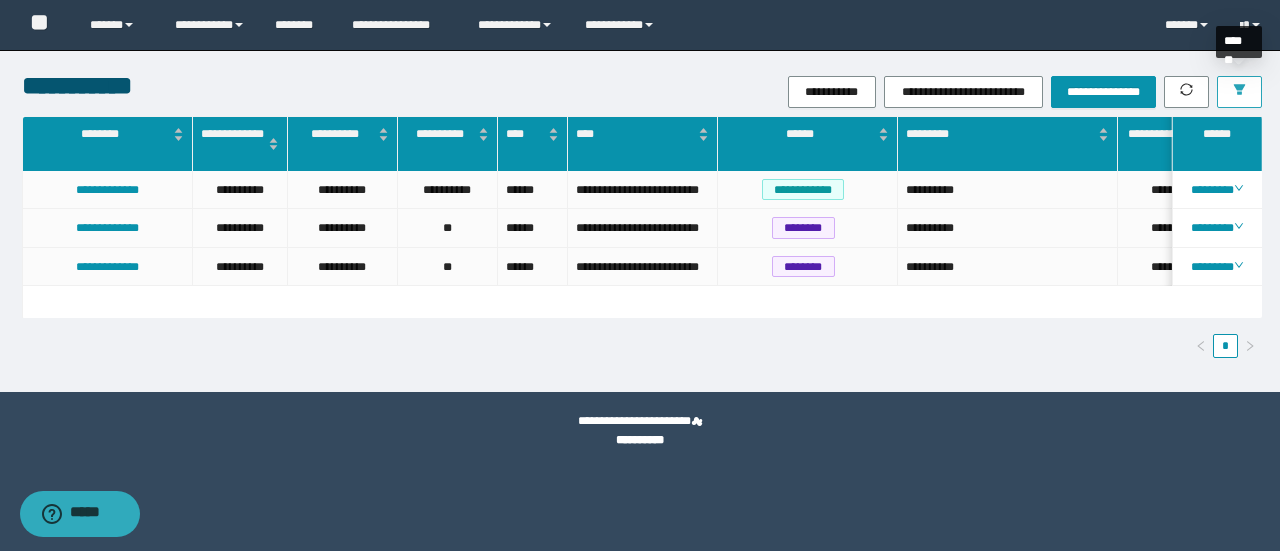 click on "*******" at bounding box center (1239, 49) 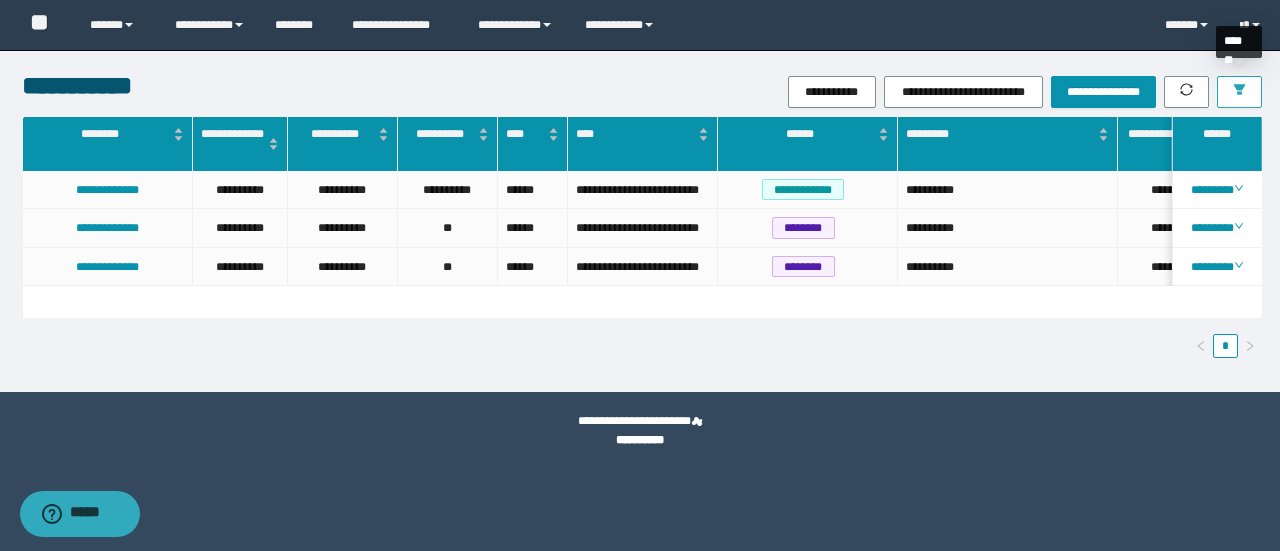 drag, startPoint x: 1246, startPoint y: 86, endPoint x: 1152, endPoint y: 181, distance: 133.64505 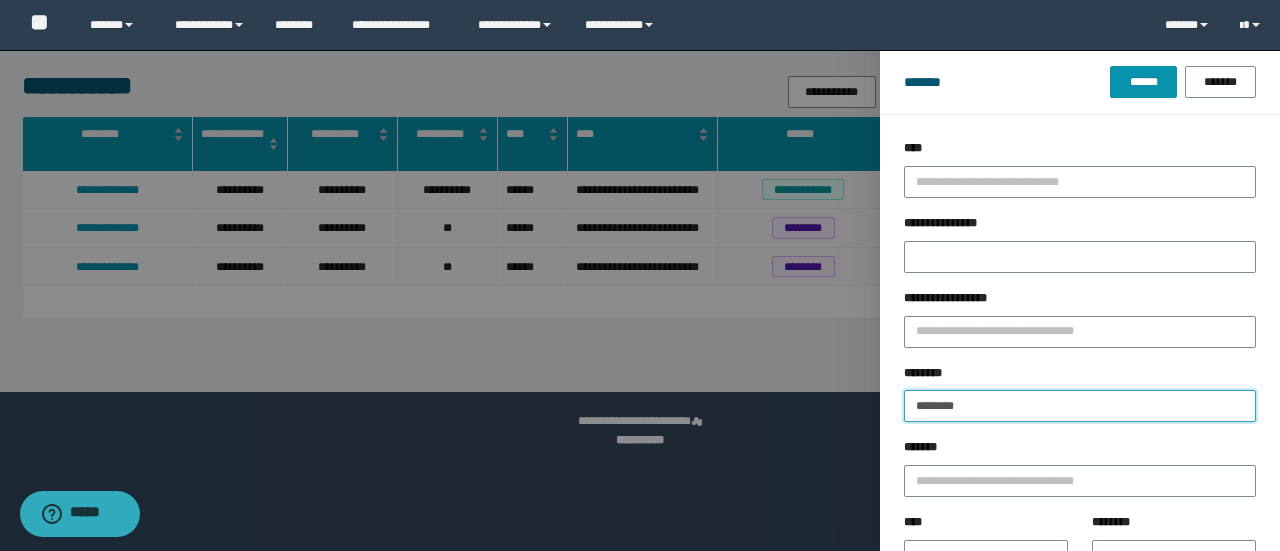 drag, startPoint x: 813, startPoint y: 391, endPoint x: 814, endPoint y: 377, distance: 14.035668 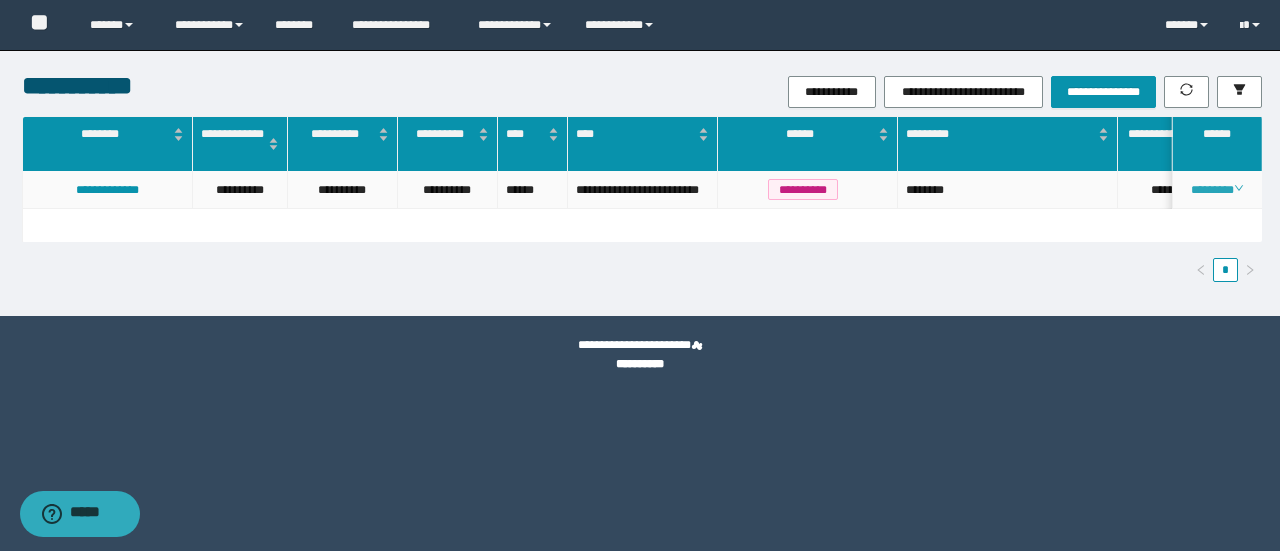 click on "********" at bounding box center [1216, 190] 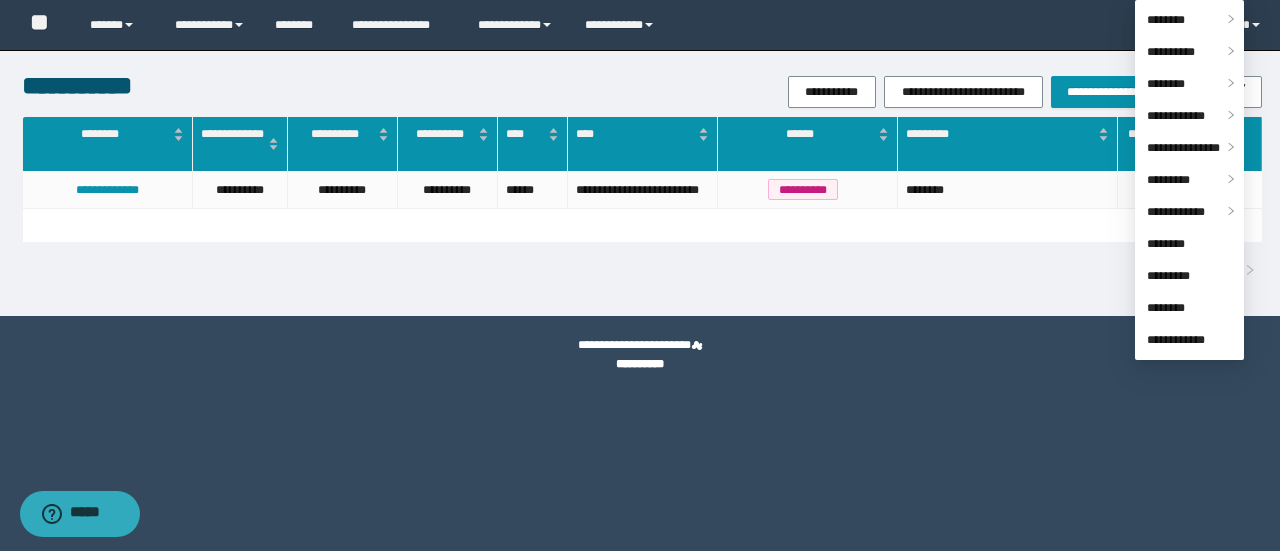 drag, startPoint x: 739, startPoint y: 354, endPoint x: 1042, endPoint y: 259, distance: 317.5437 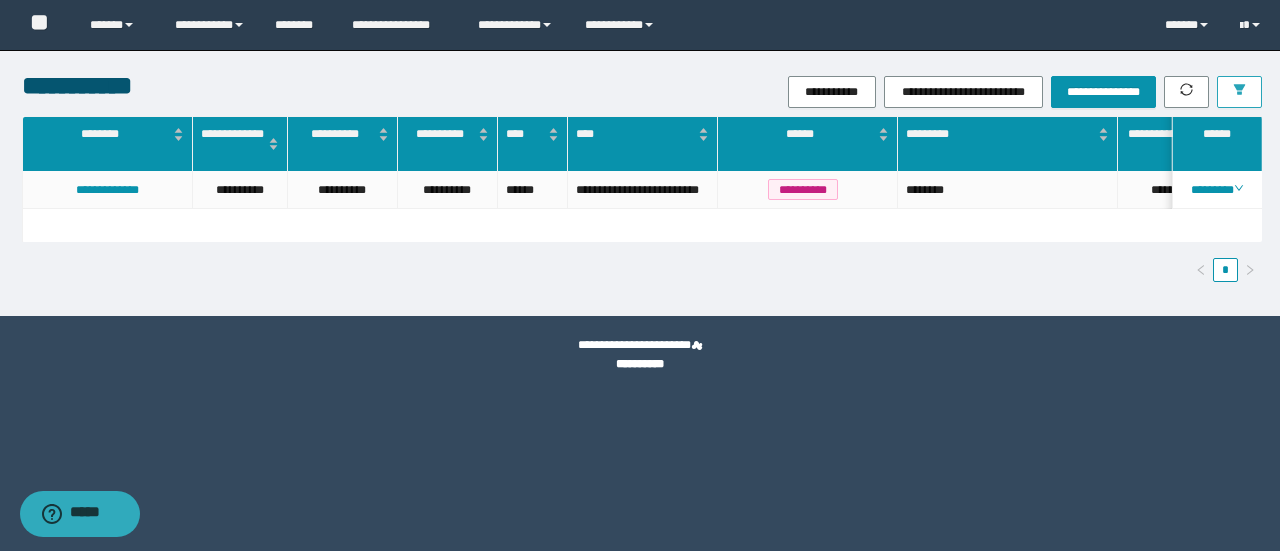 click 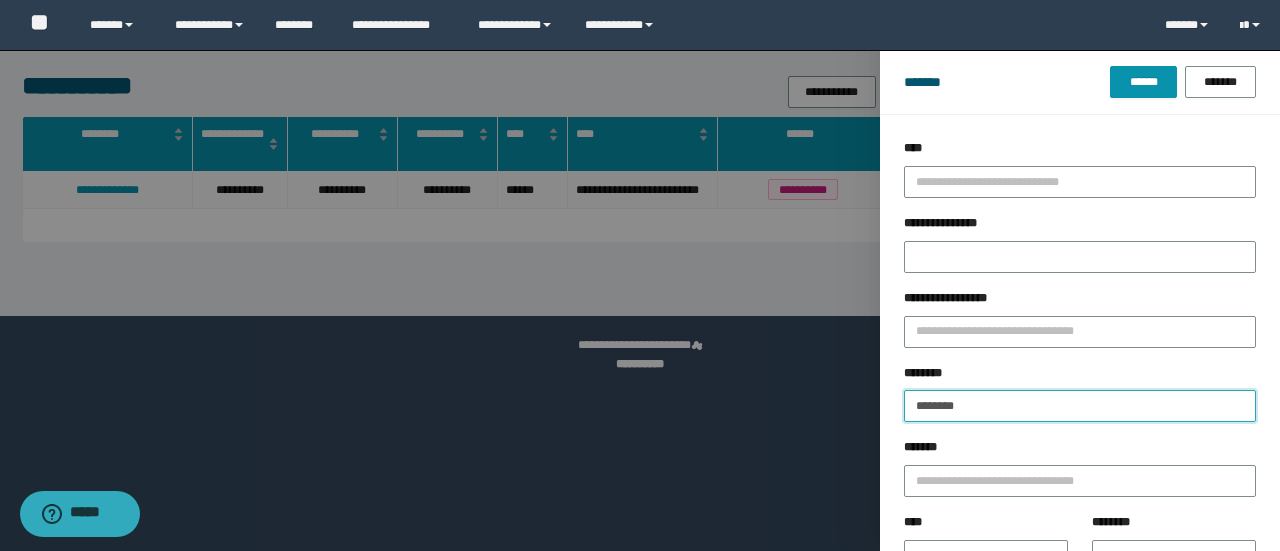 drag, startPoint x: 985, startPoint y: 409, endPoint x: 736, endPoint y: 361, distance: 253.5843 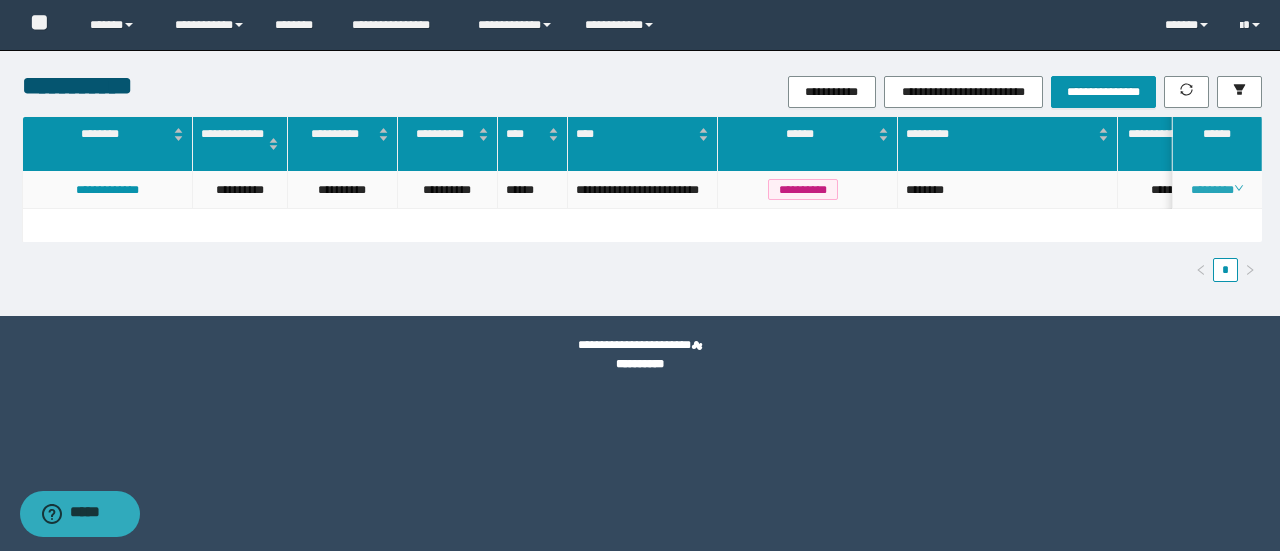 click on "********" at bounding box center (1216, 190) 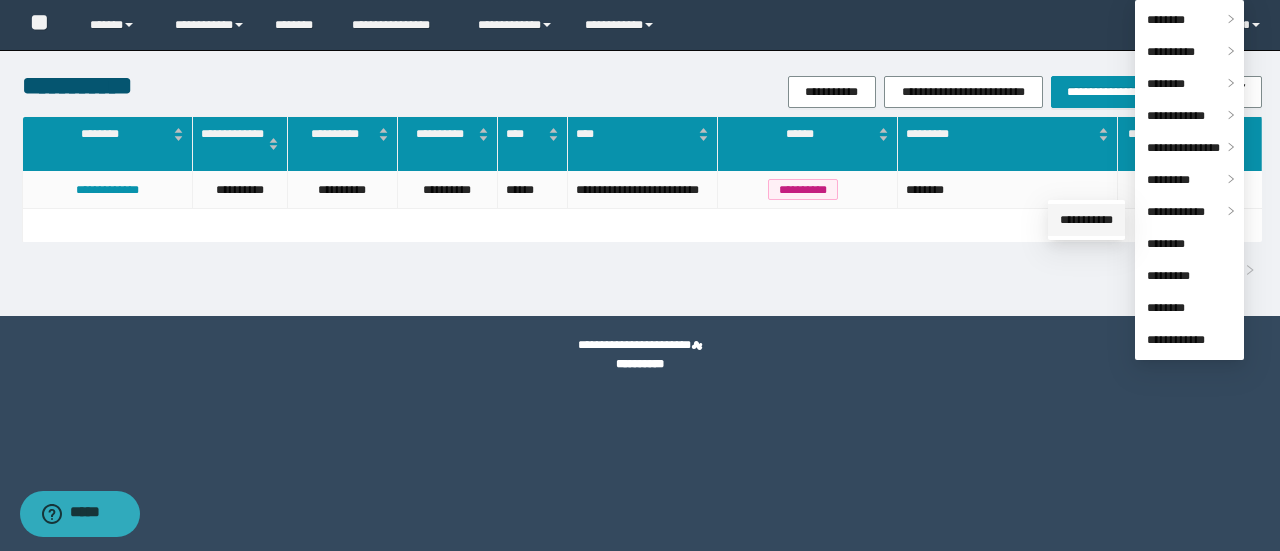 drag, startPoint x: 1084, startPoint y: 215, endPoint x: 952, endPoint y: 531, distance: 342.46167 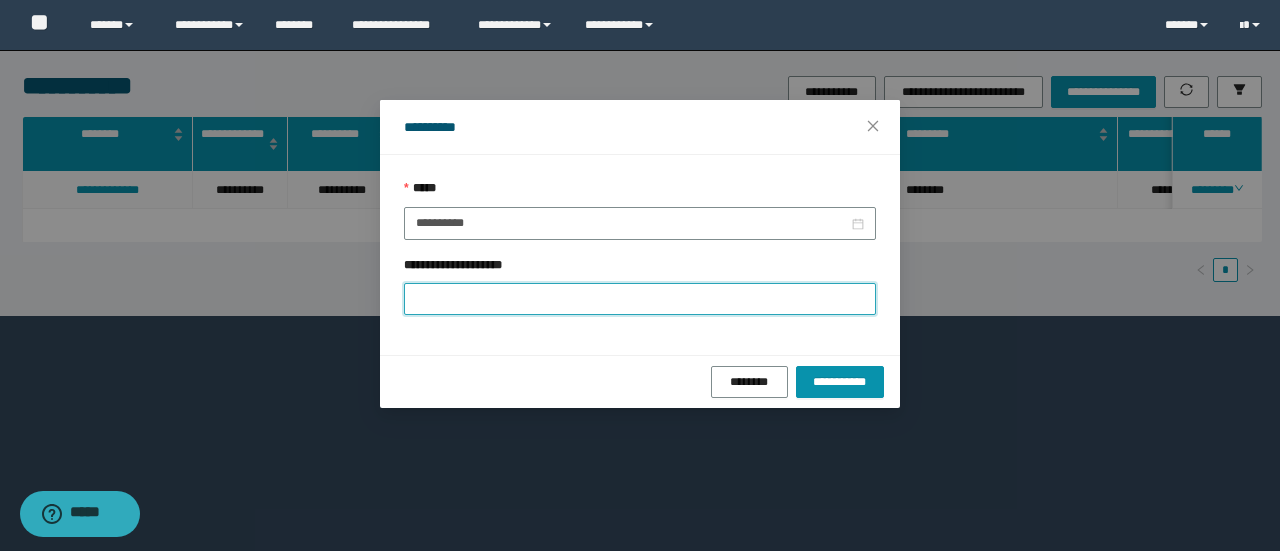 drag, startPoint x: 608, startPoint y: 306, endPoint x: 617, endPoint y: 311, distance: 10.29563 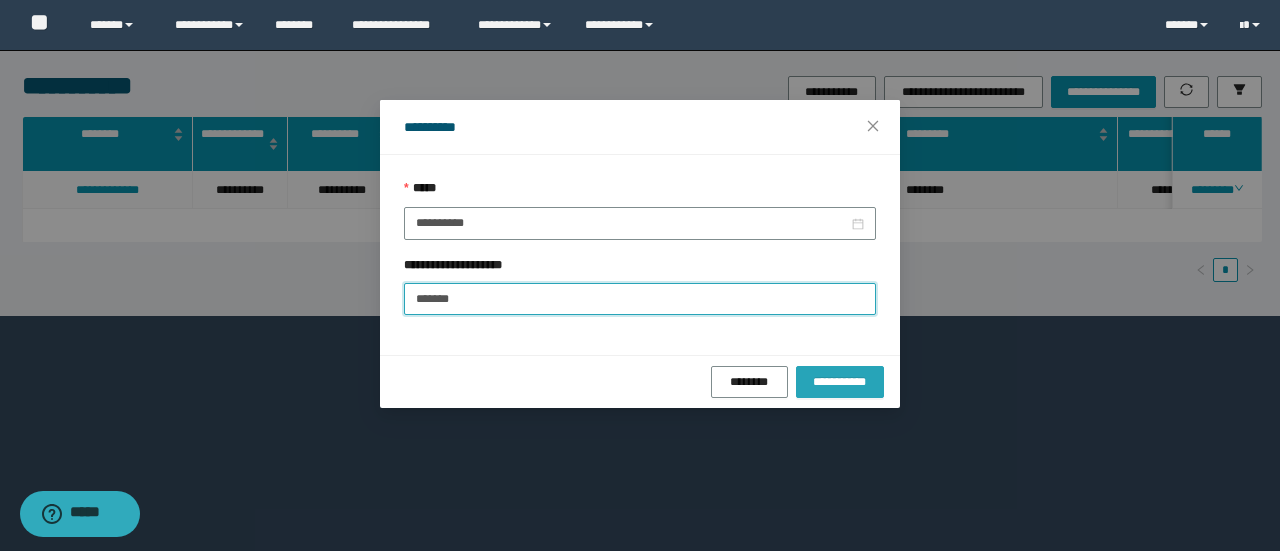 type on "*******" 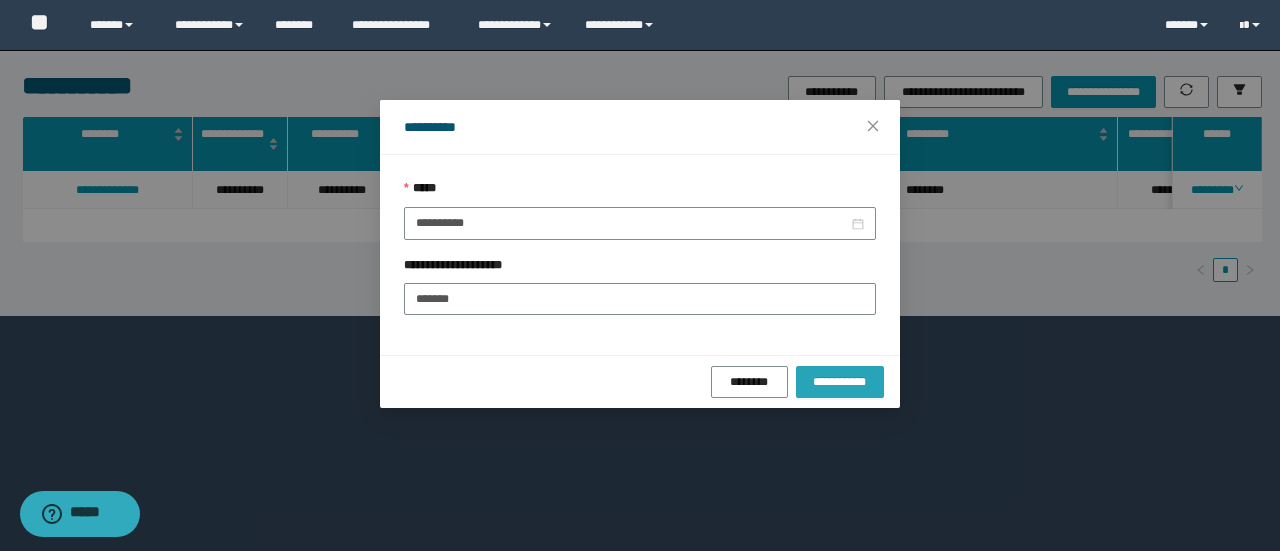 click on "**********" at bounding box center [840, 382] 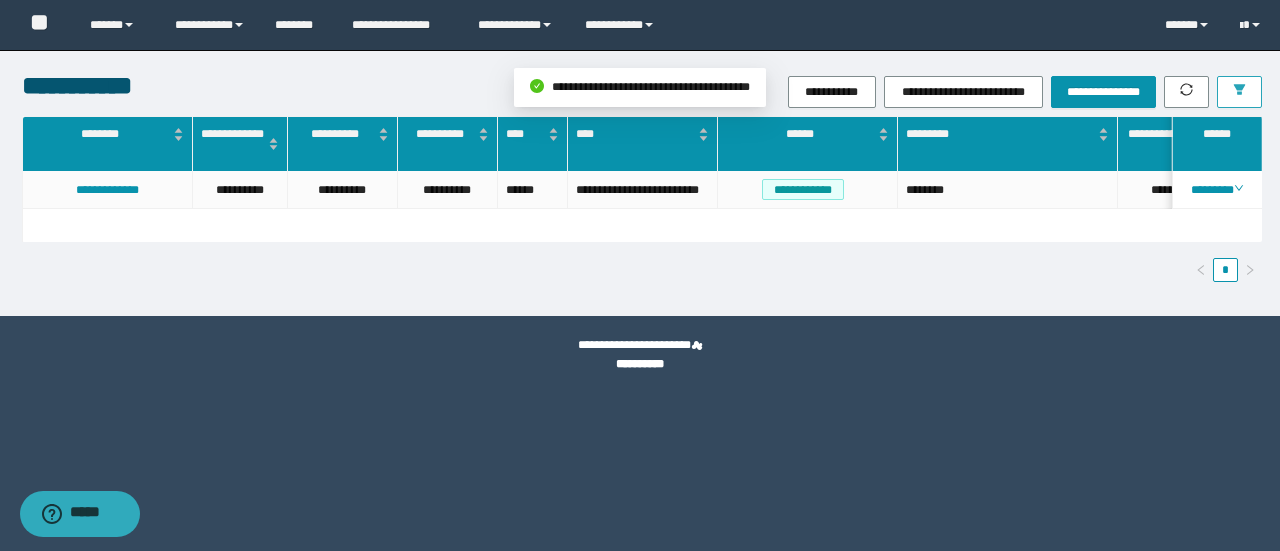 click at bounding box center [1239, 92] 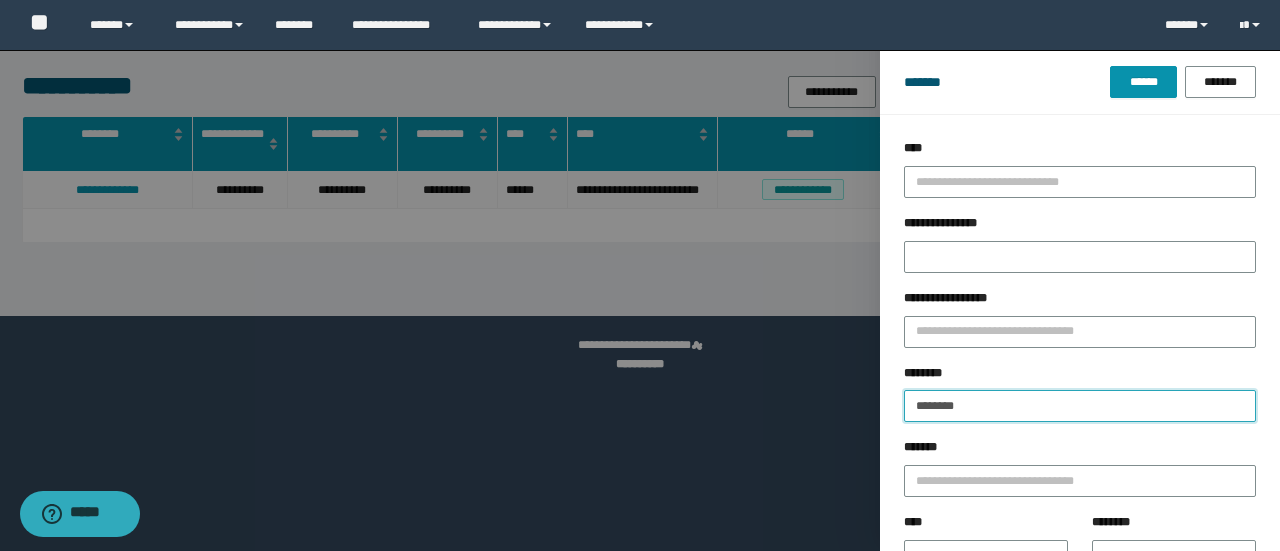 drag, startPoint x: 652, startPoint y: 397, endPoint x: 492, endPoint y: 406, distance: 160.25293 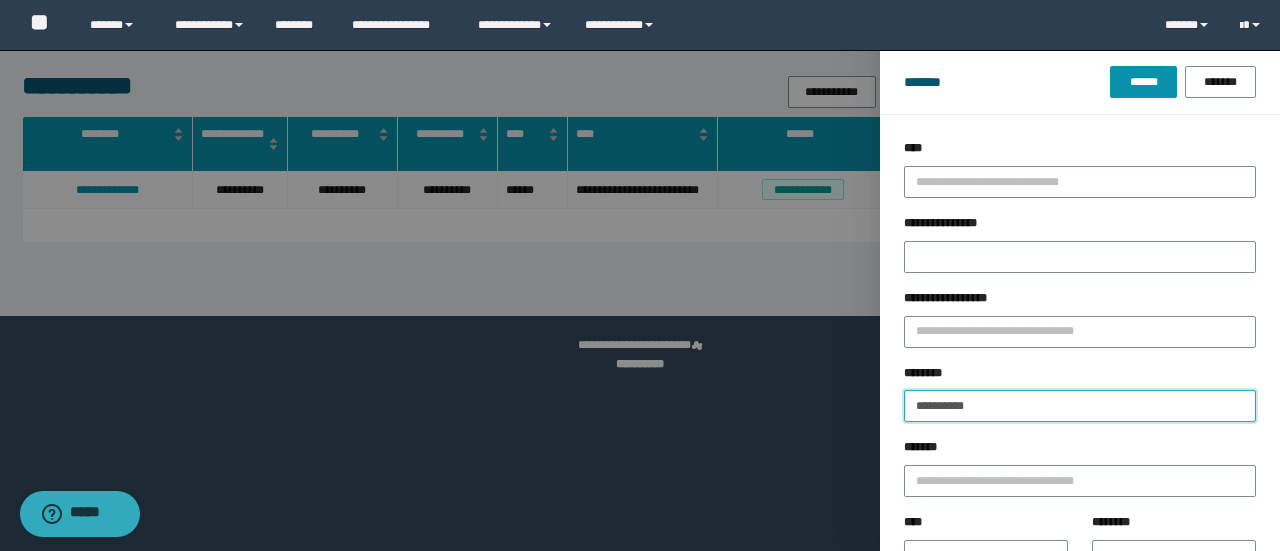 type on "**********" 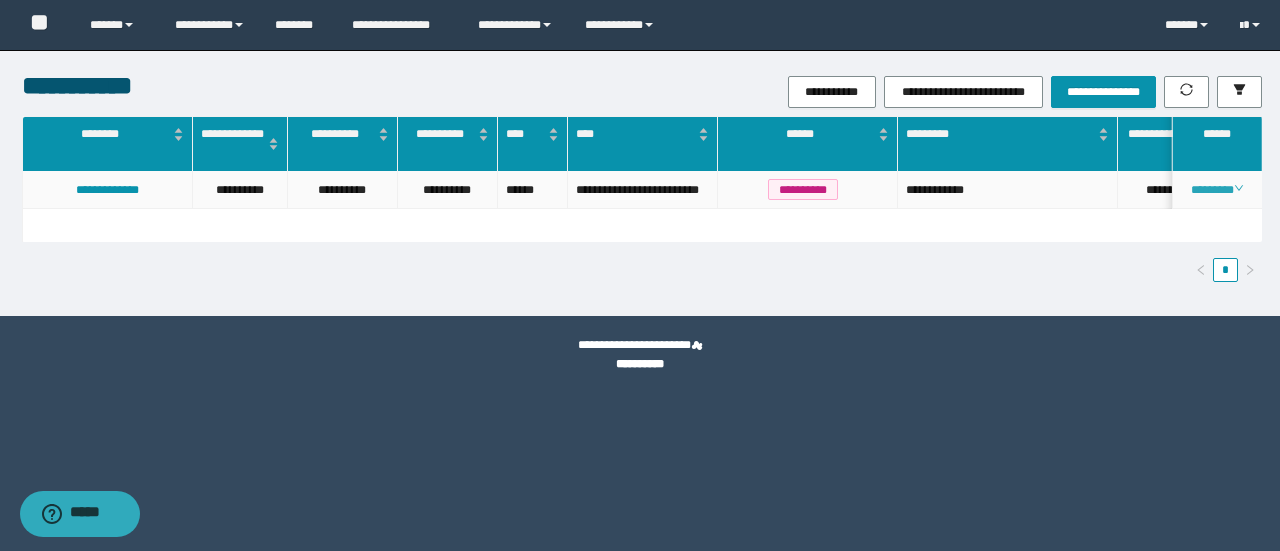 click on "********" at bounding box center (1216, 190) 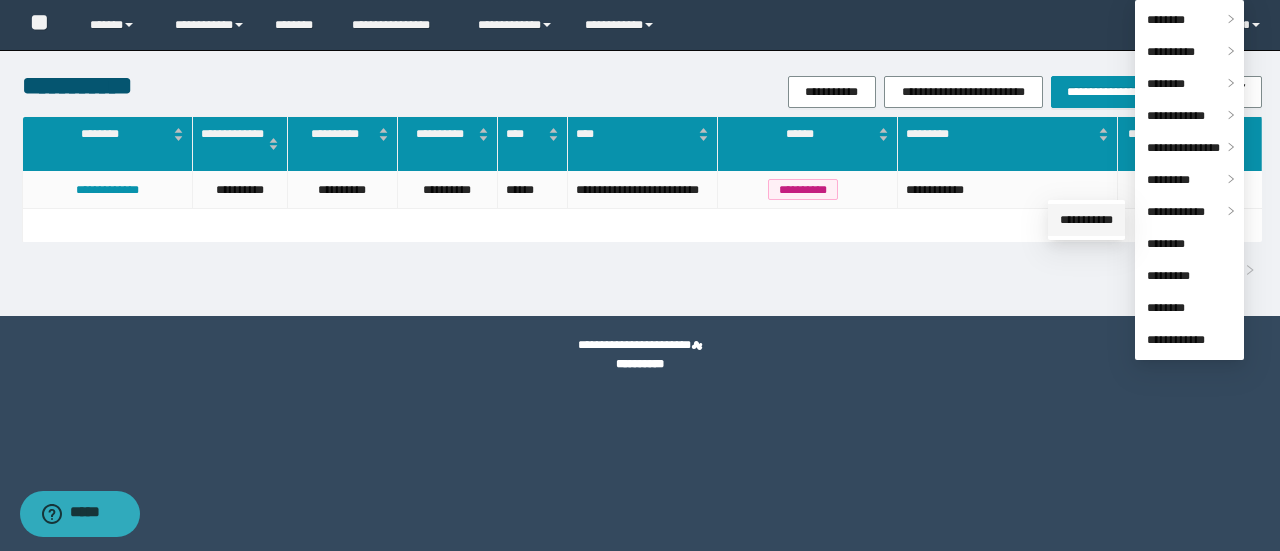 drag, startPoint x: 1048, startPoint y: 219, endPoint x: 1023, endPoint y: 341, distance: 124.53513 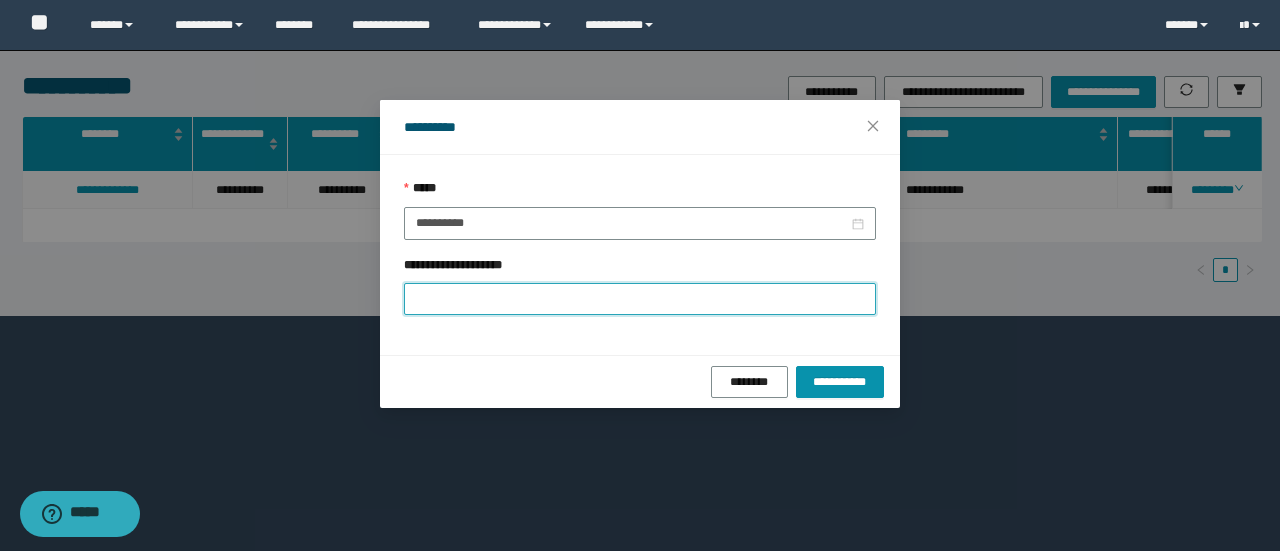click on "**********" at bounding box center [640, 299] 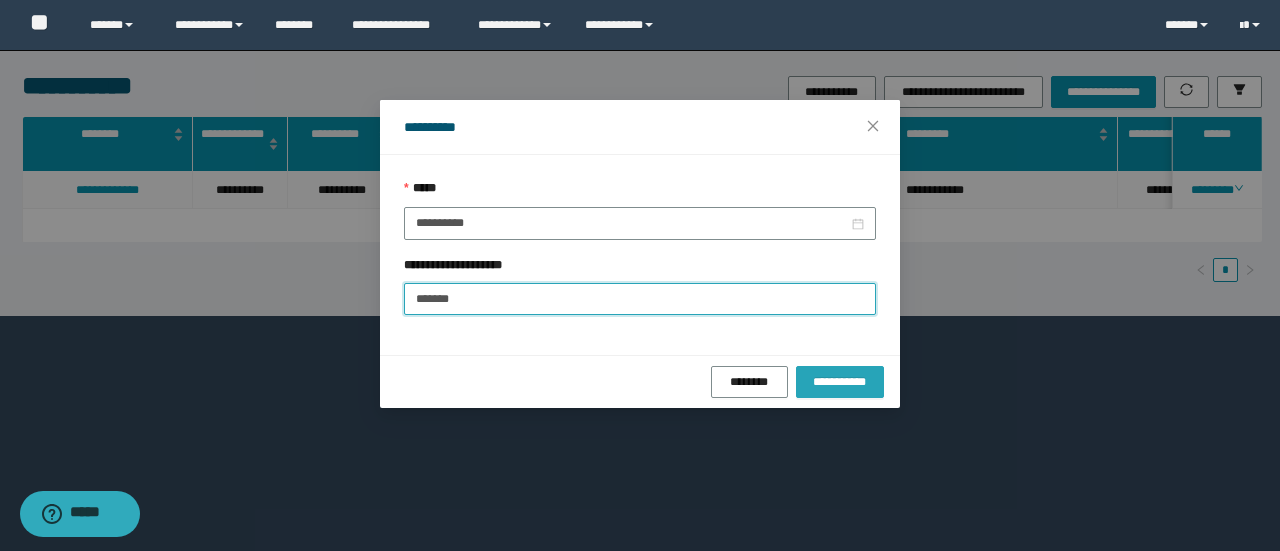 type on "*******" 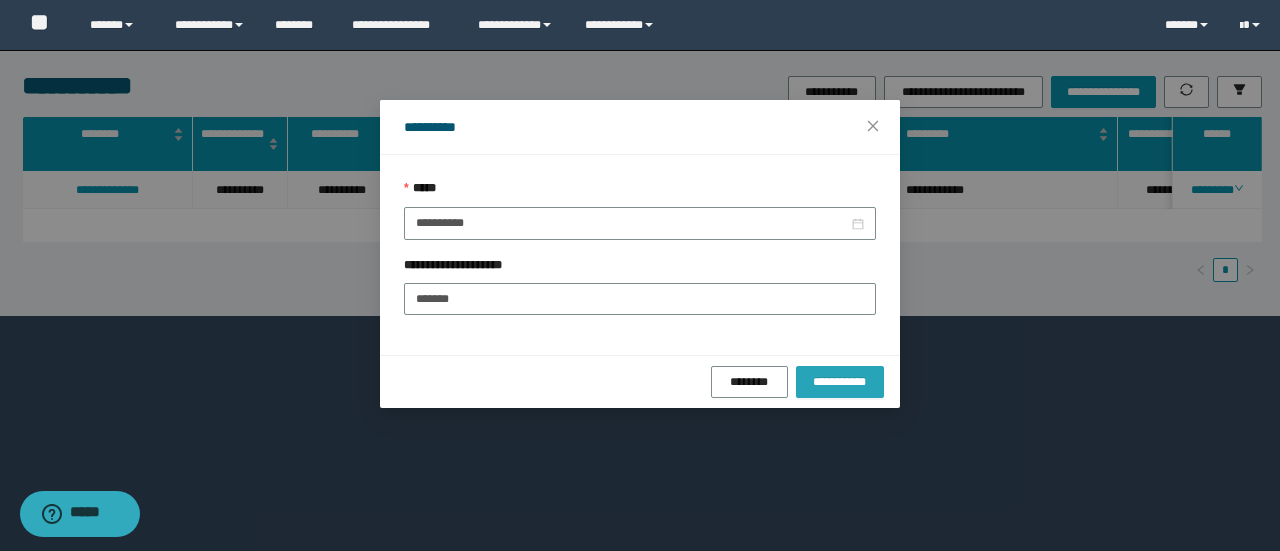 click on "**********" at bounding box center (840, 382) 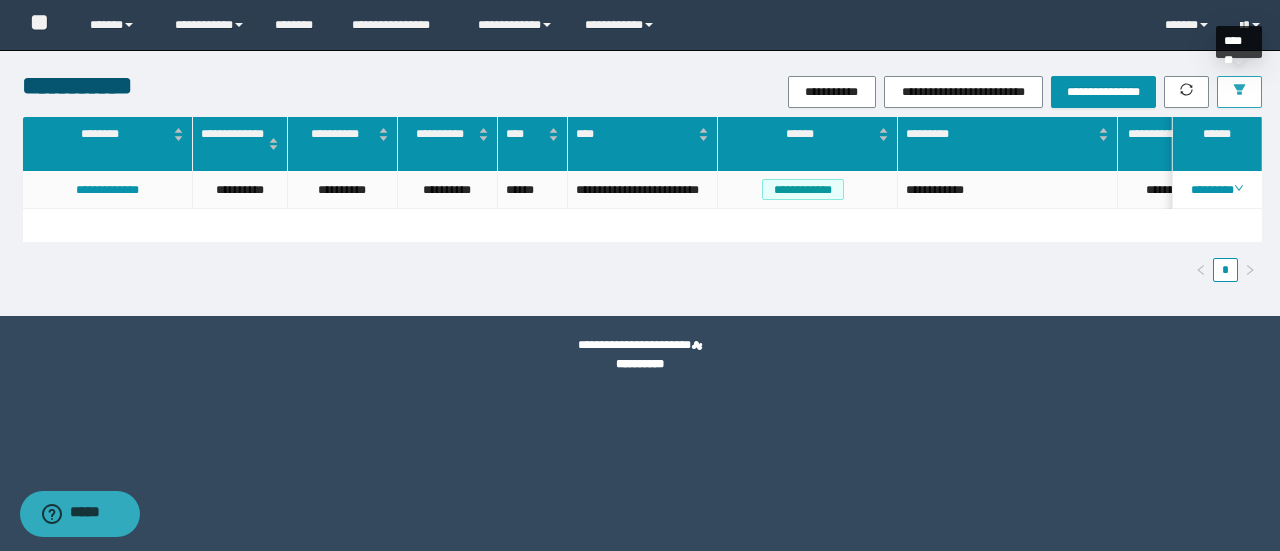 click at bounding box center (1239, 92) 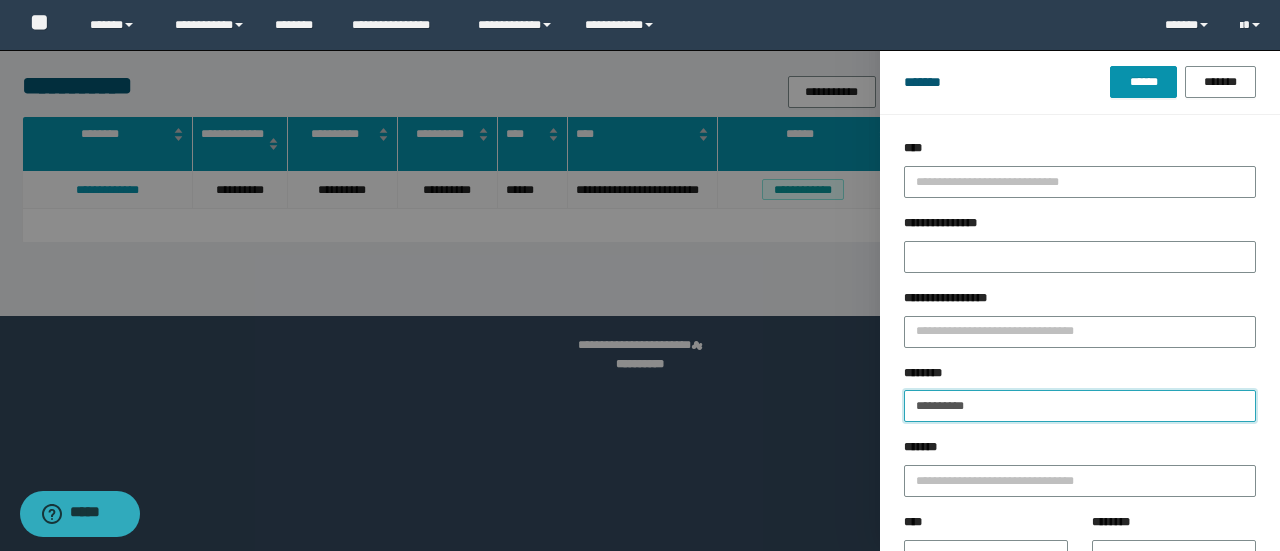 drag, startPoint x: 997, startPoint y: 411, endPoint x: 835, endPoint y: 375, distance: 165.9518 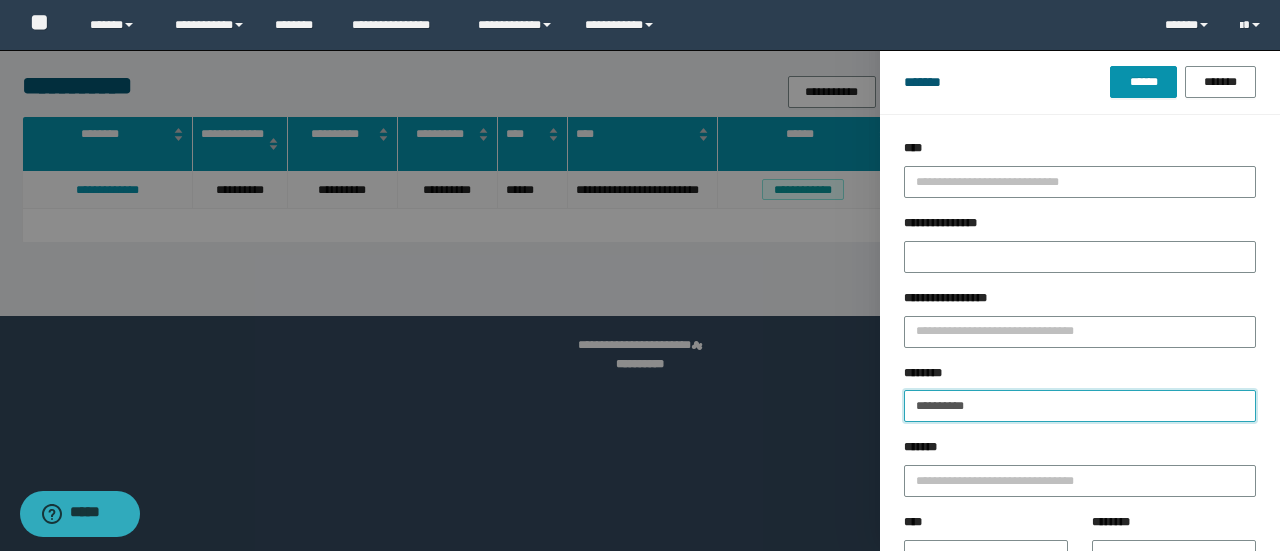 paste 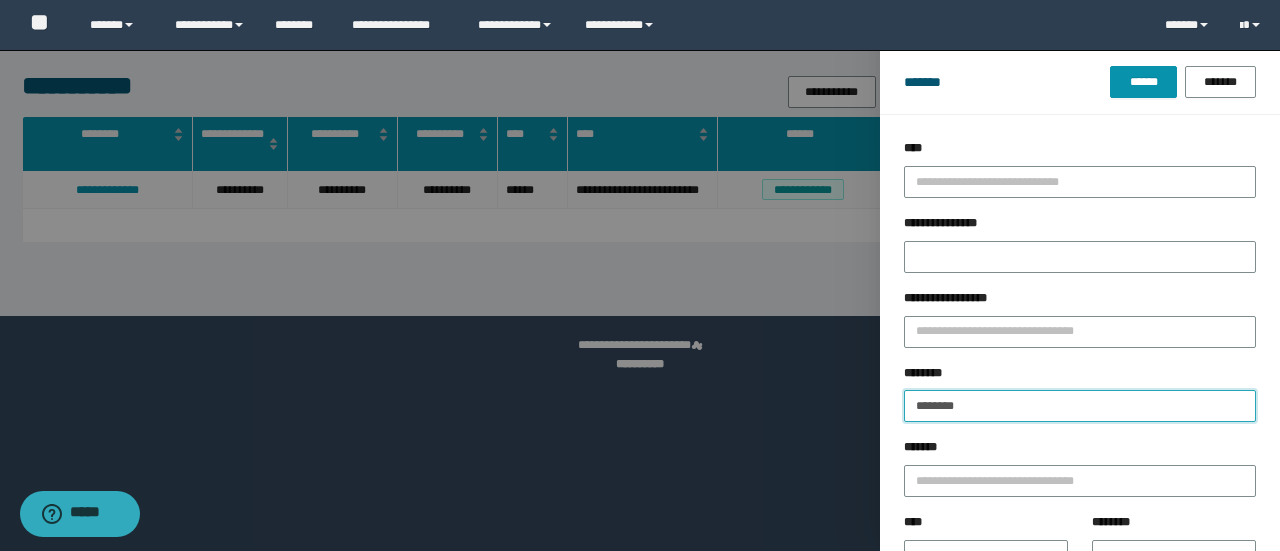 type on "********" 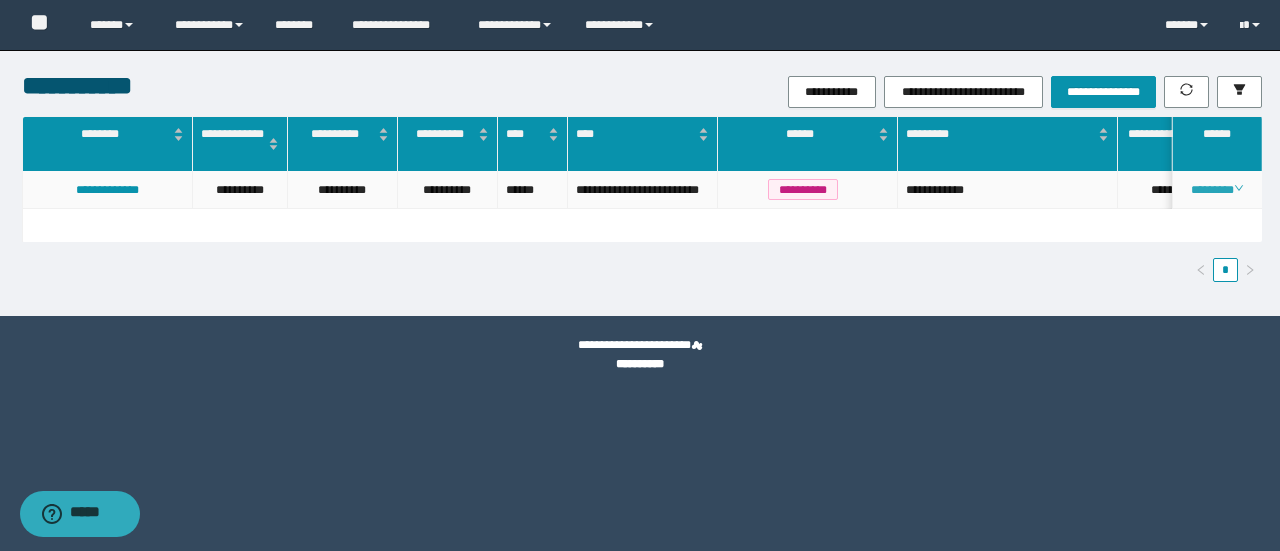 click on "********" at bounding box center (1216, 190) 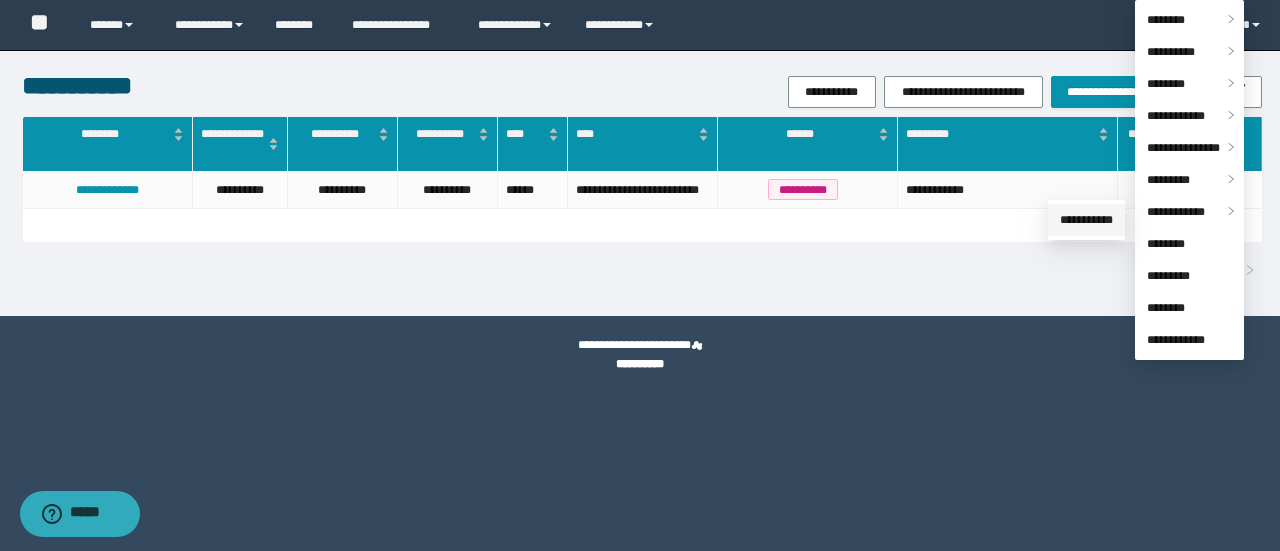 click on "**********" at bounding box center (1086, 220) 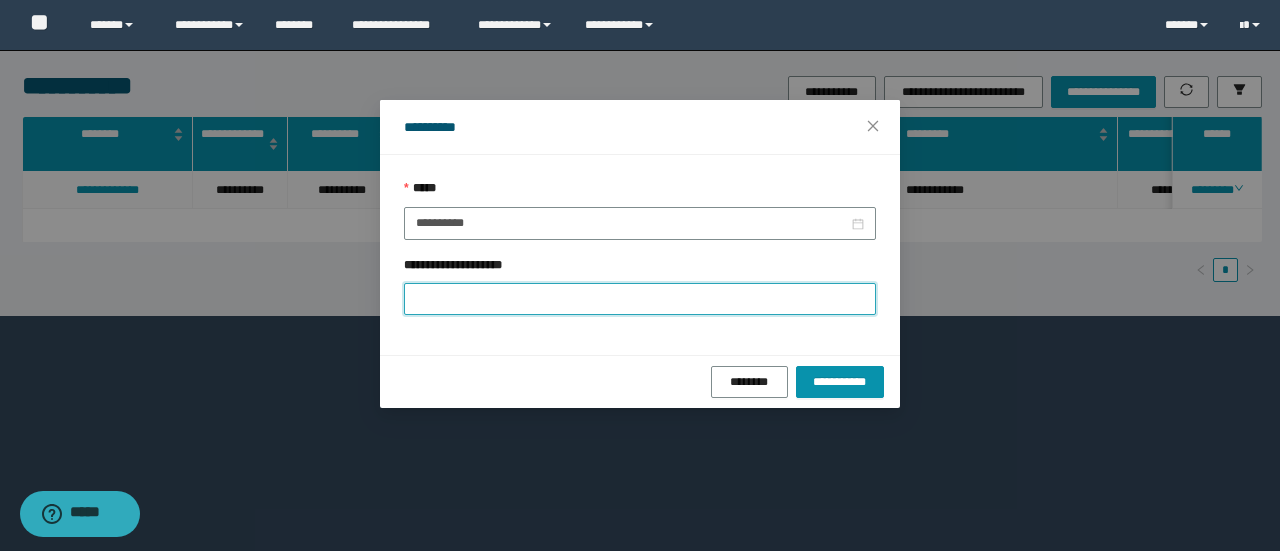 paste on "*******" 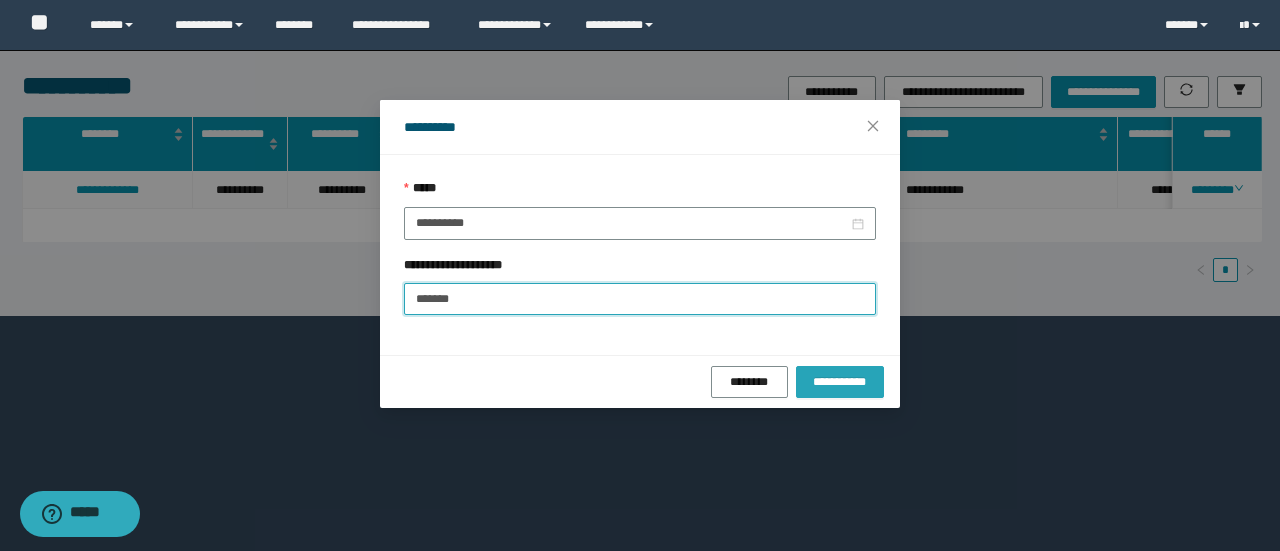 type on "*******" 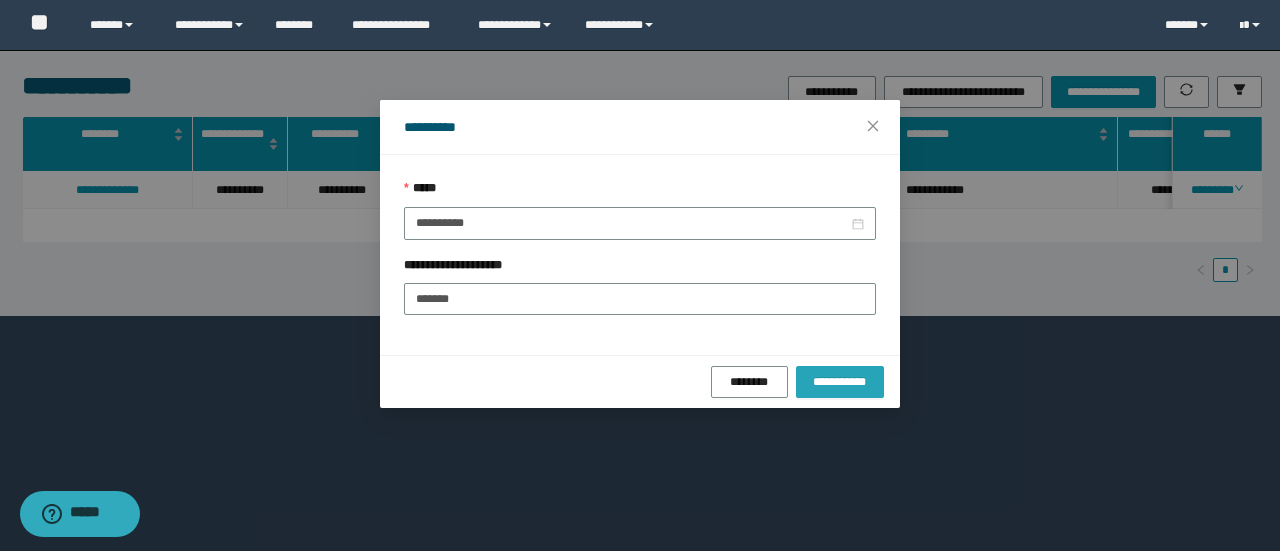click on "**********" at bounding box center [840, 382] 